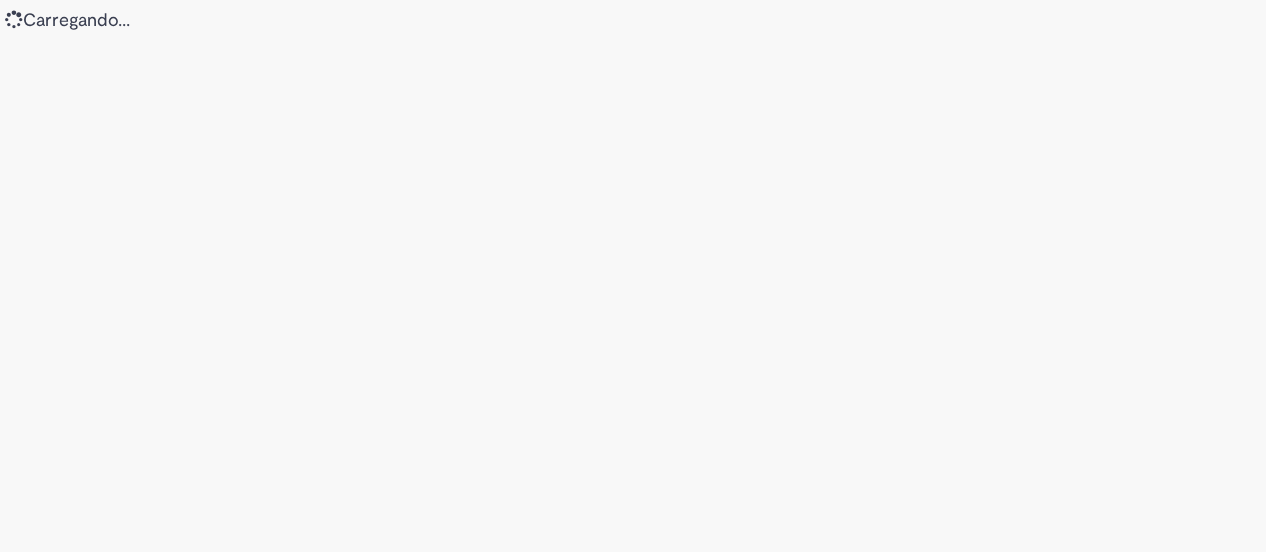 scroll, scrollTop: 0, scrollLeft: 0, axis: both 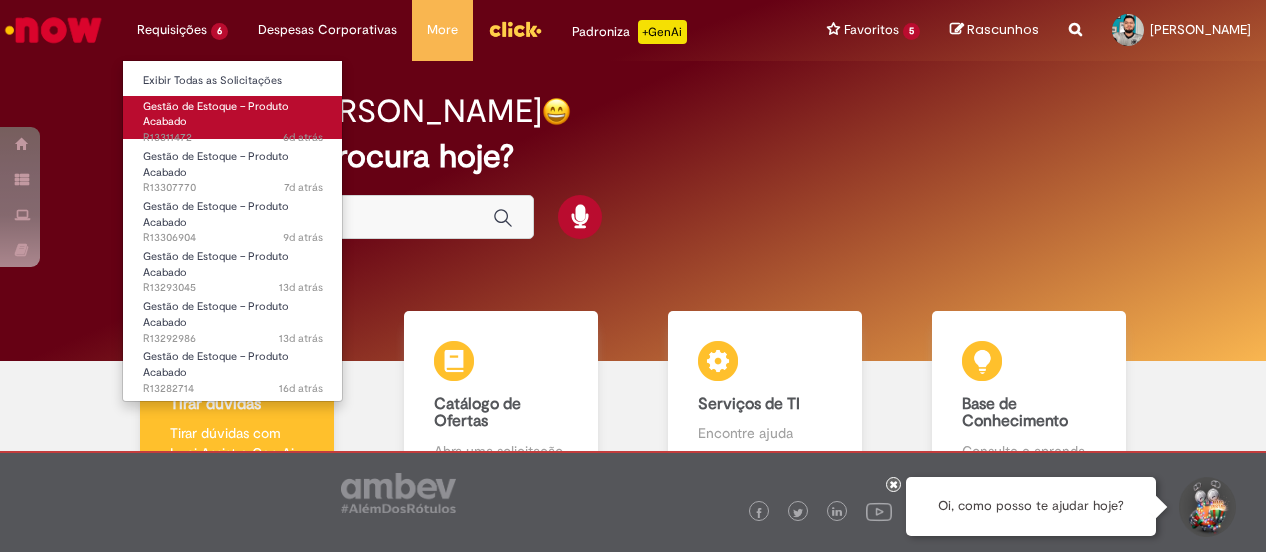 click on "Gestão de Estoque – Produto Acabado" at bounding box center (216, 114) 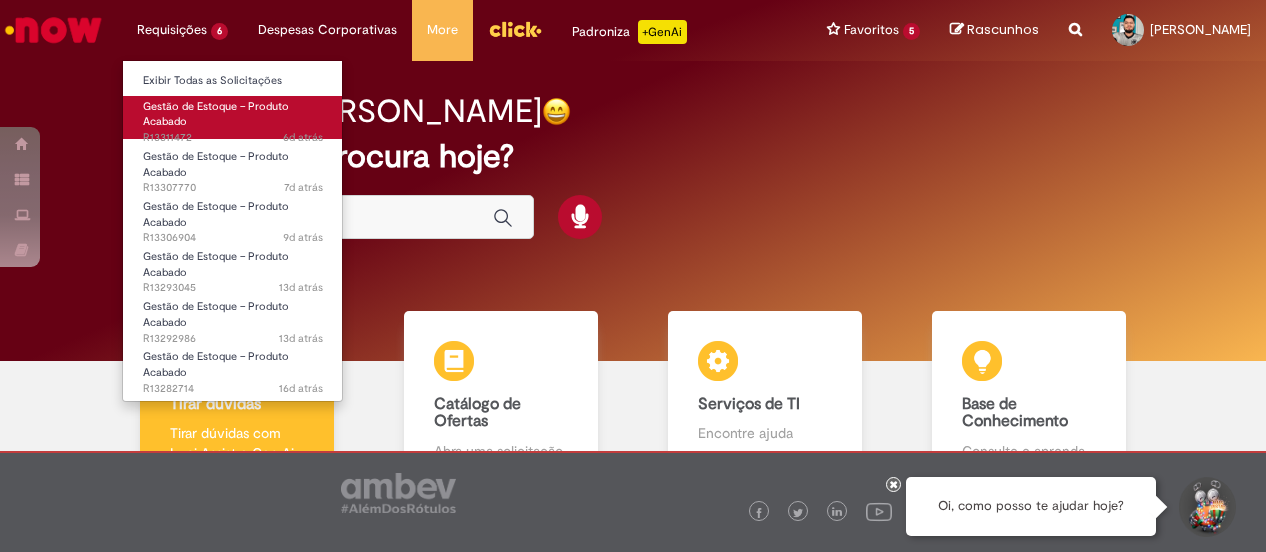 click on "Gestão de Estoque – Produto Acabado" at bounding box center [216, 114] 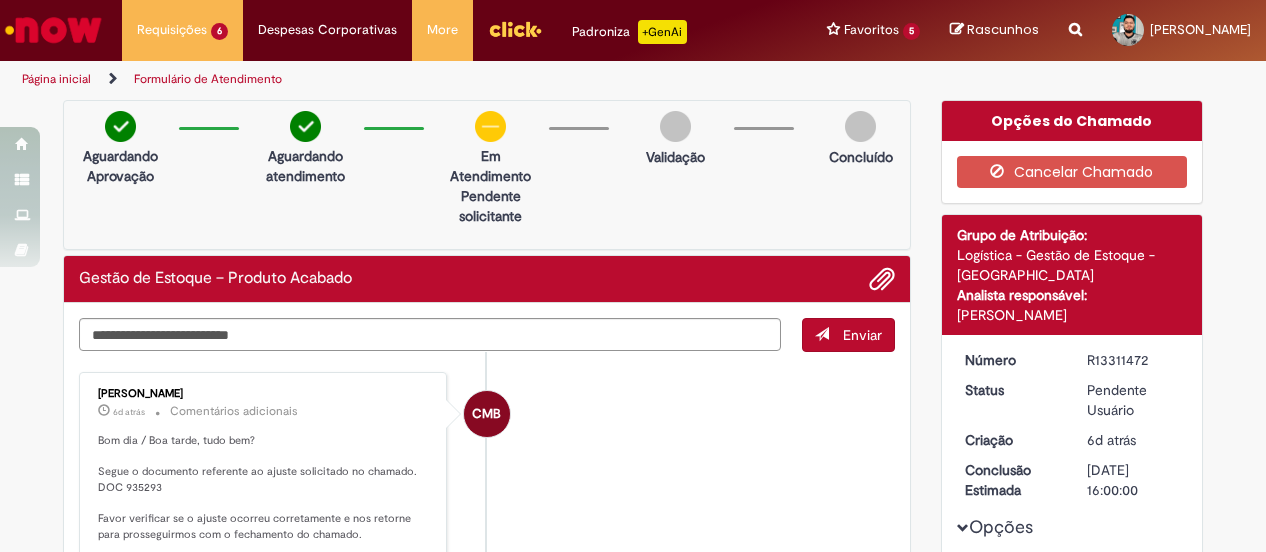scroll, scrollTop: 100, scrollLeft: 0, axis: vertical 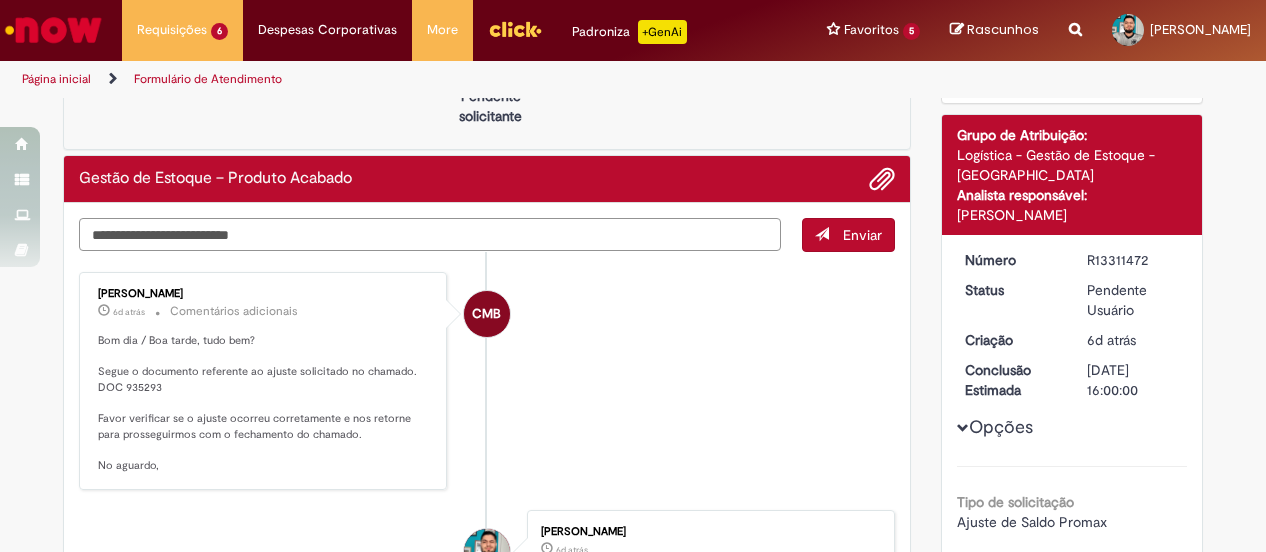 click at bounding box center (430, 234) 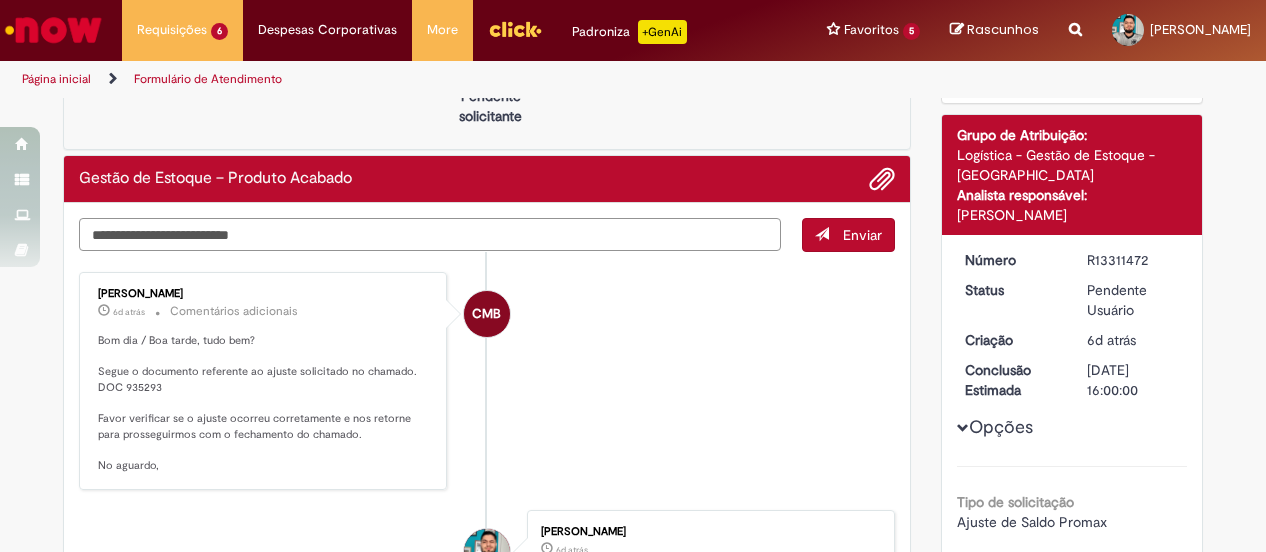 type on "*" 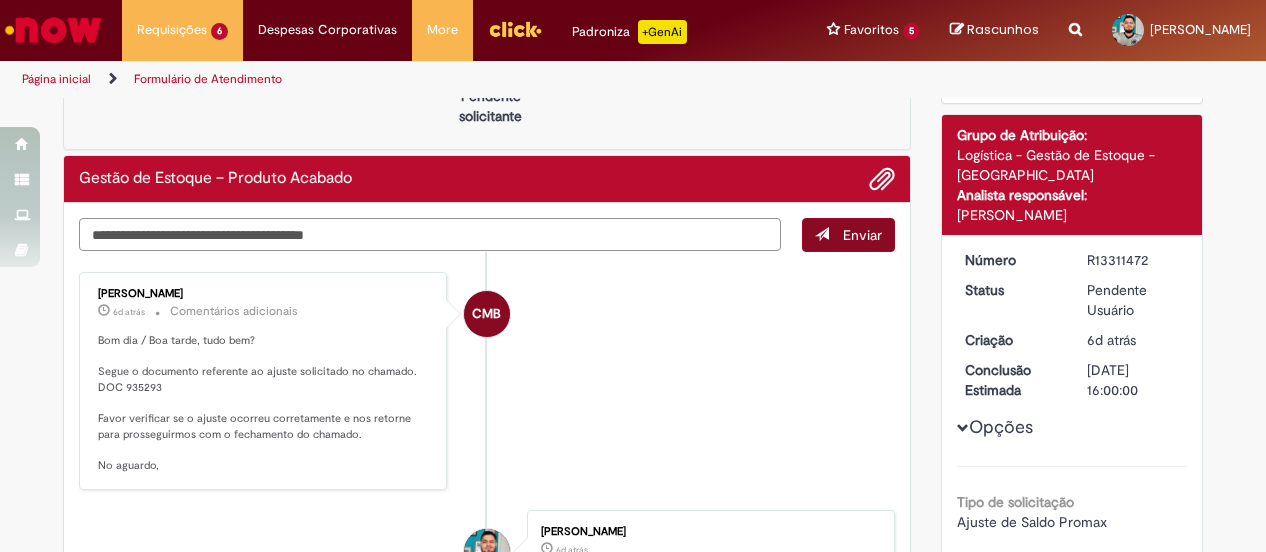 type on "**********" 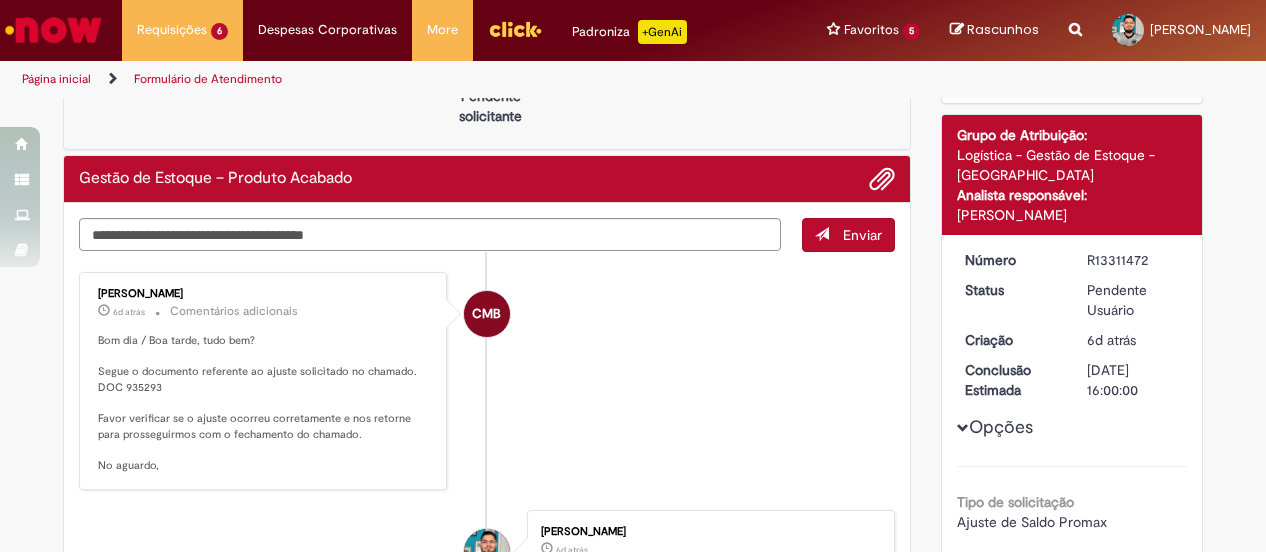 click on "Enviar" at bounding box center (862, 235) 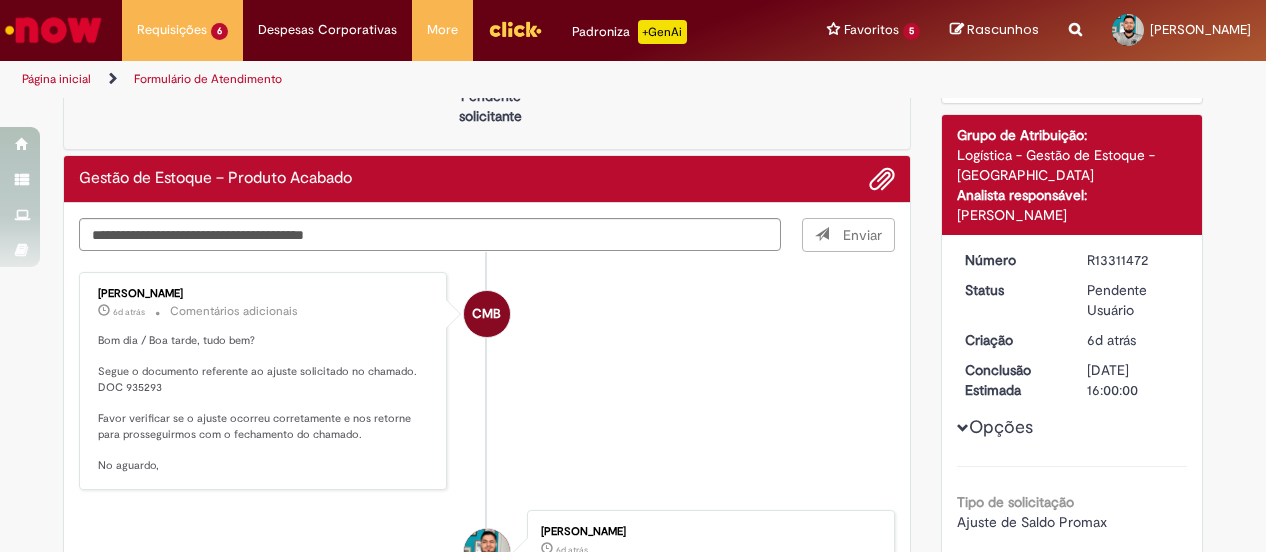 type 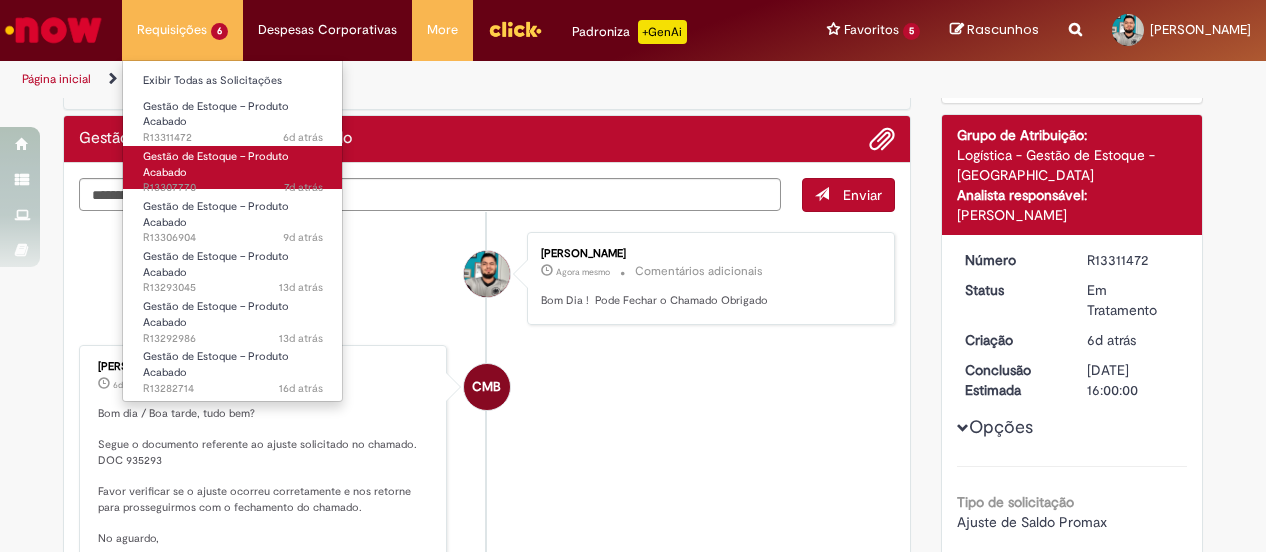 click on "Gestão de Estoque – Produto Acabado
7d atrás 7 dias atrás  R13307770" at bounding box center (233, 167) 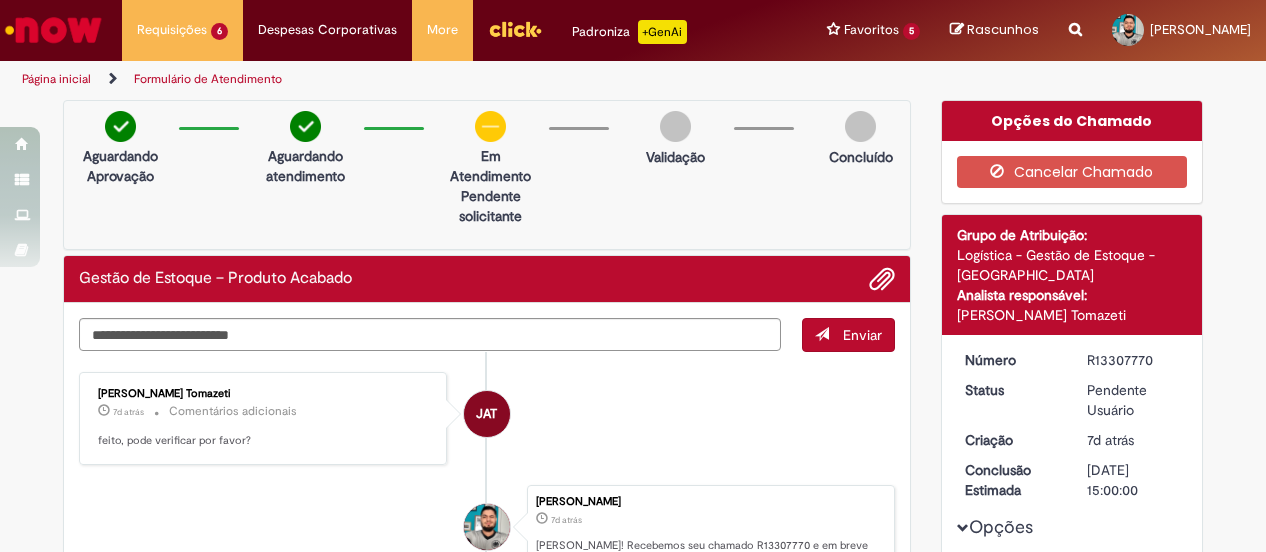 scroll, scrollTop: 100, scrollLeft: 0, axis: vertical 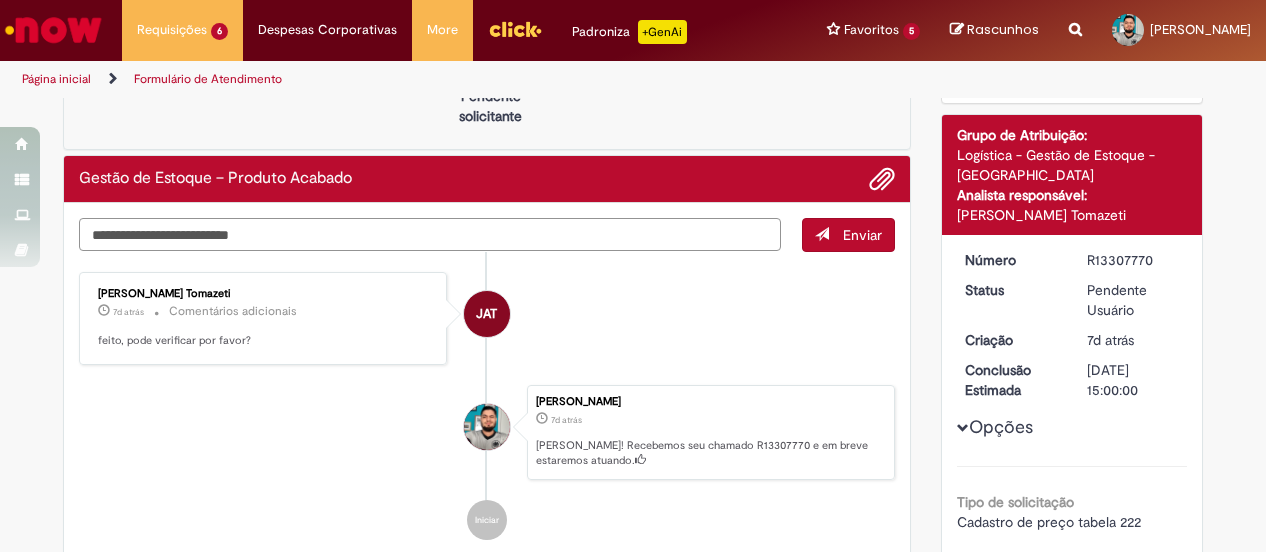 click at bounding box center (430, 234) 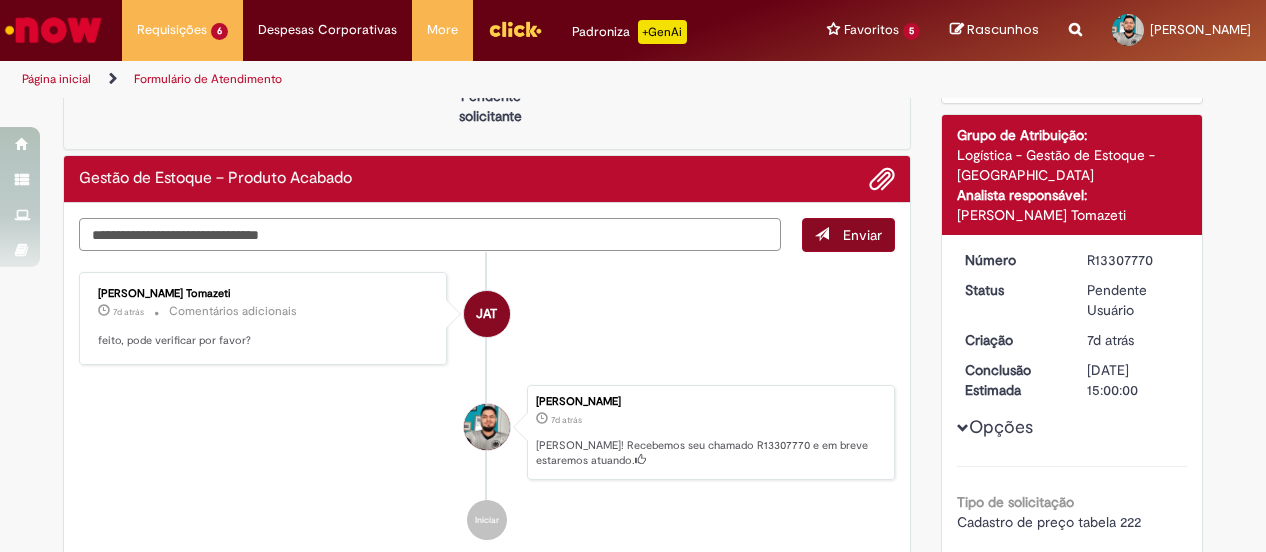 type on "**********" 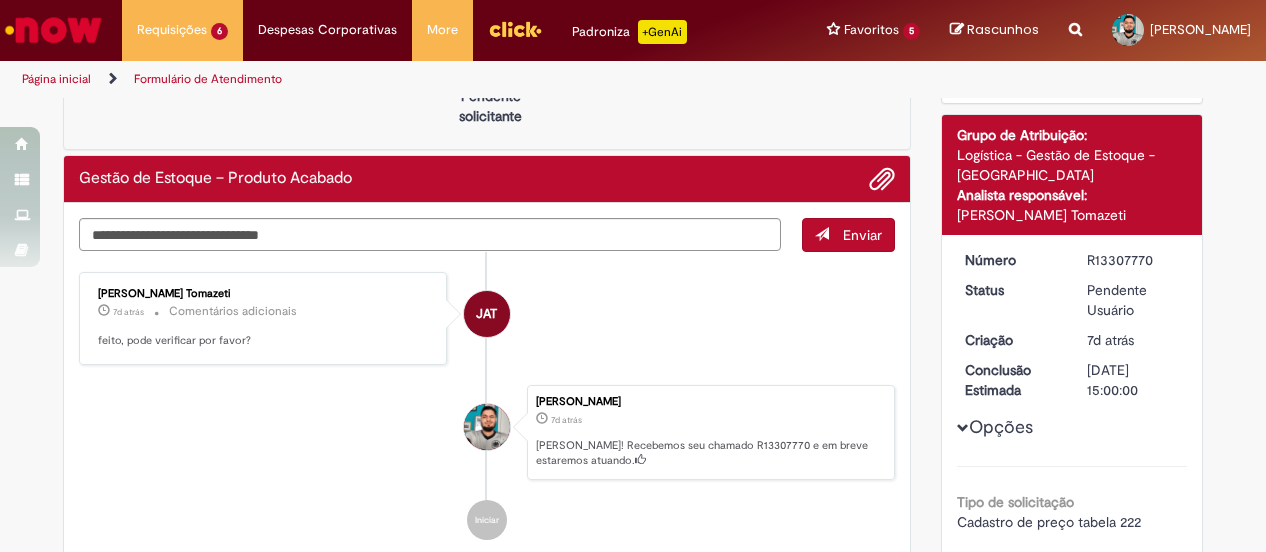 click at bounding box center (822, 234) 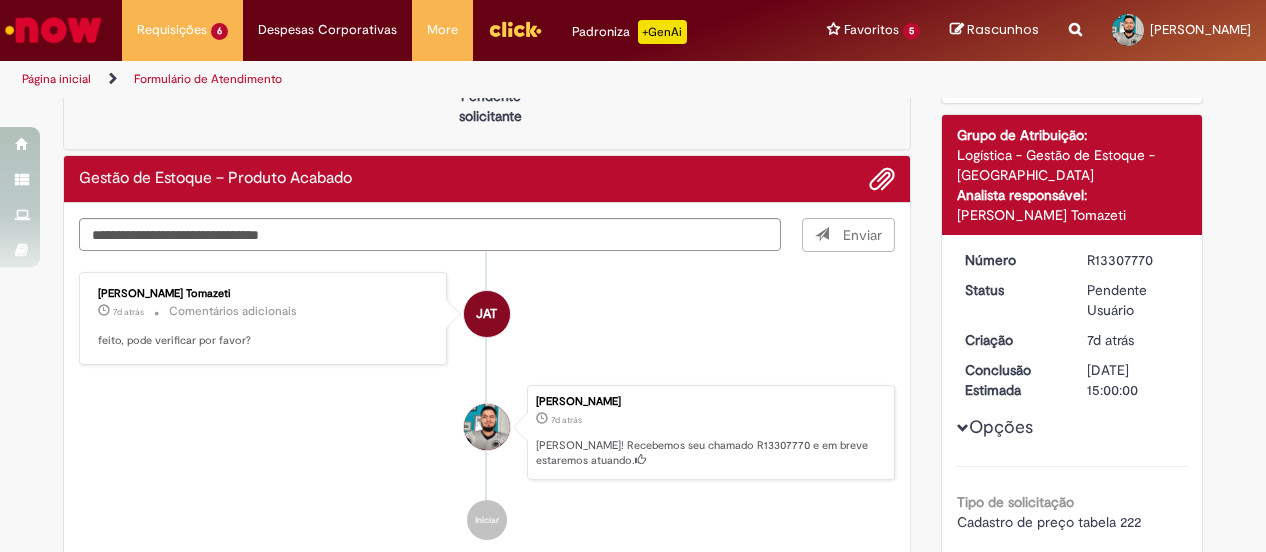 type 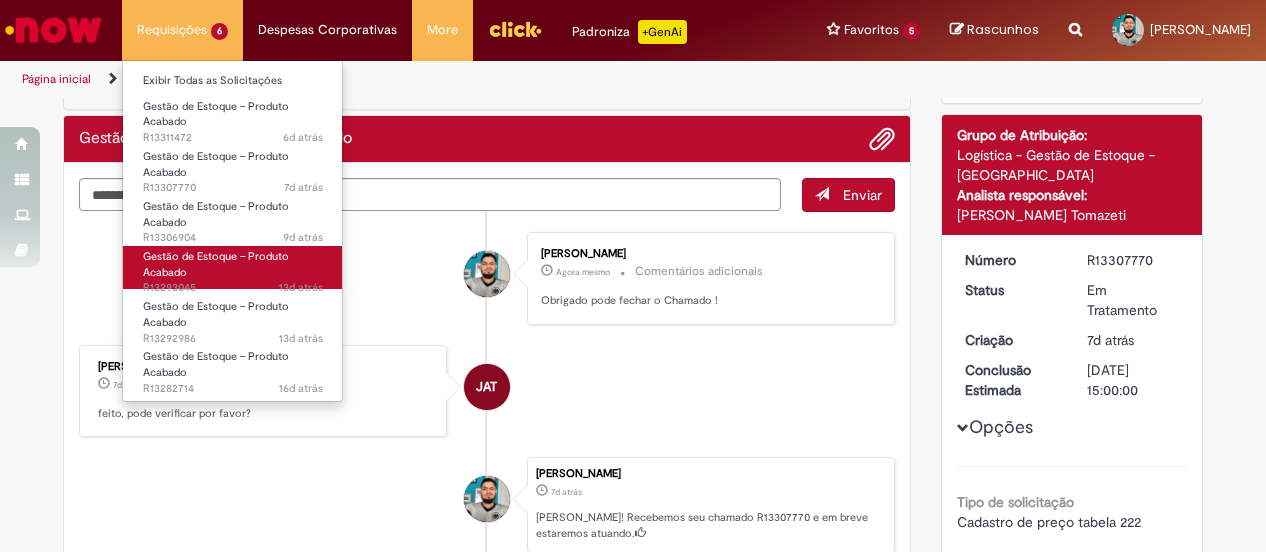 click on "Gestão de Estoque – Produto Acabado" at bounding box center [216, 264] 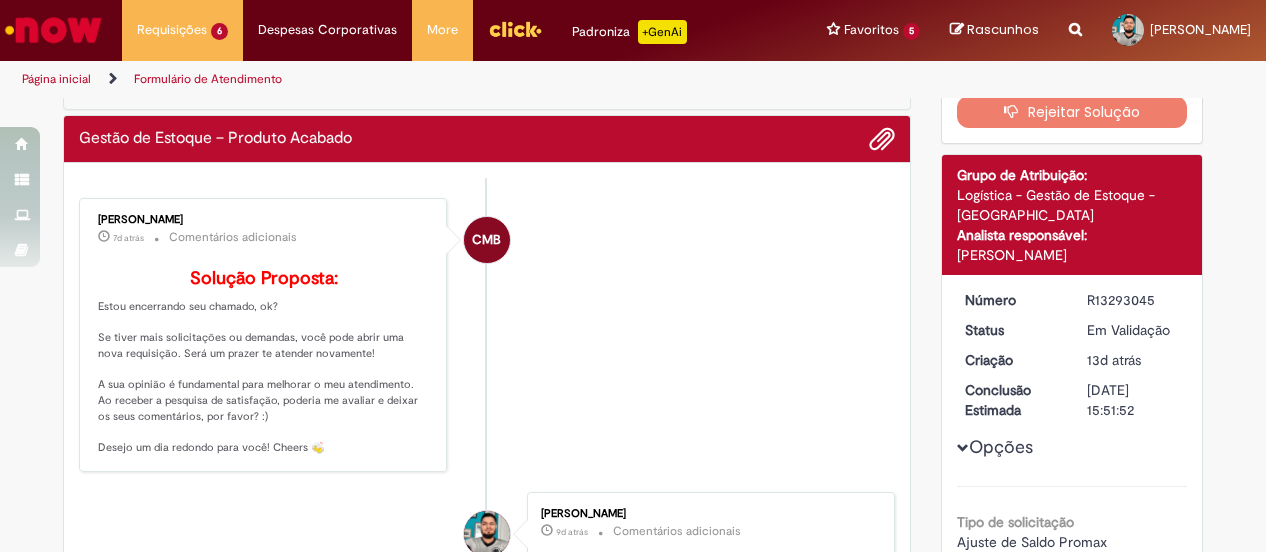 scroll, scrollTop: 0, scrollLeft: 0, axis: both 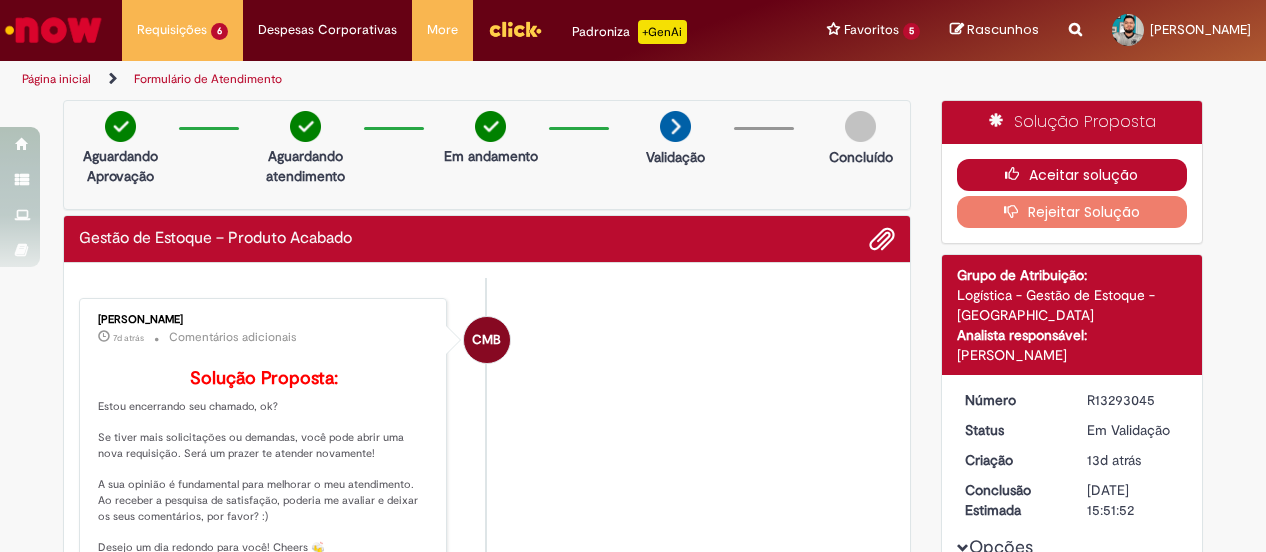 click on "Aceitar solução" at bounding box center [1072, 175] 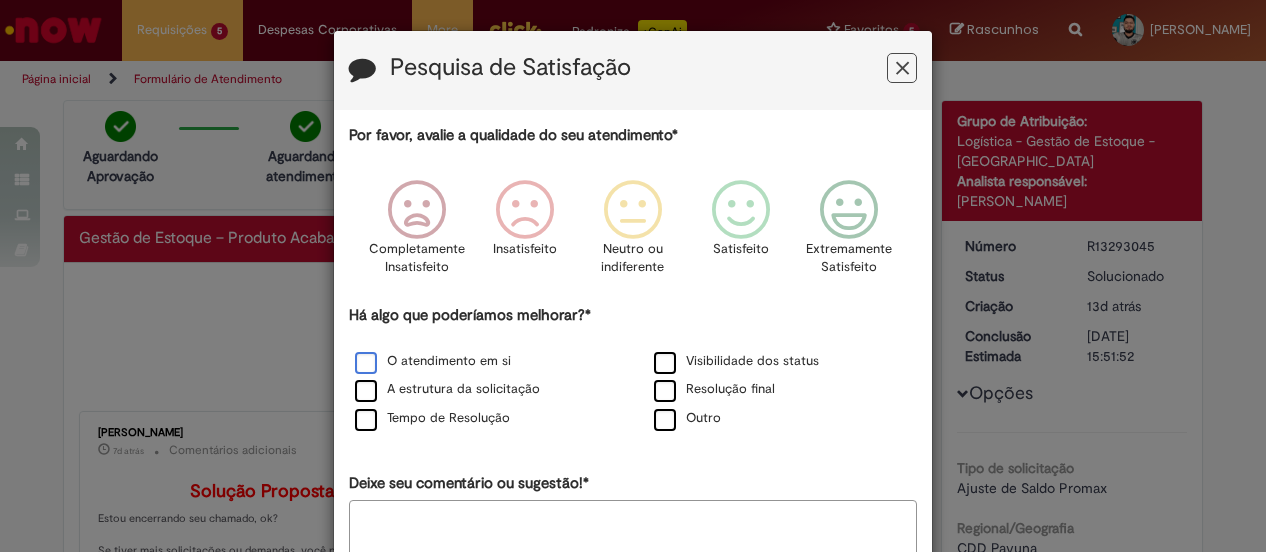 click on "O atendimento em si" at bounding box center (433, 361) 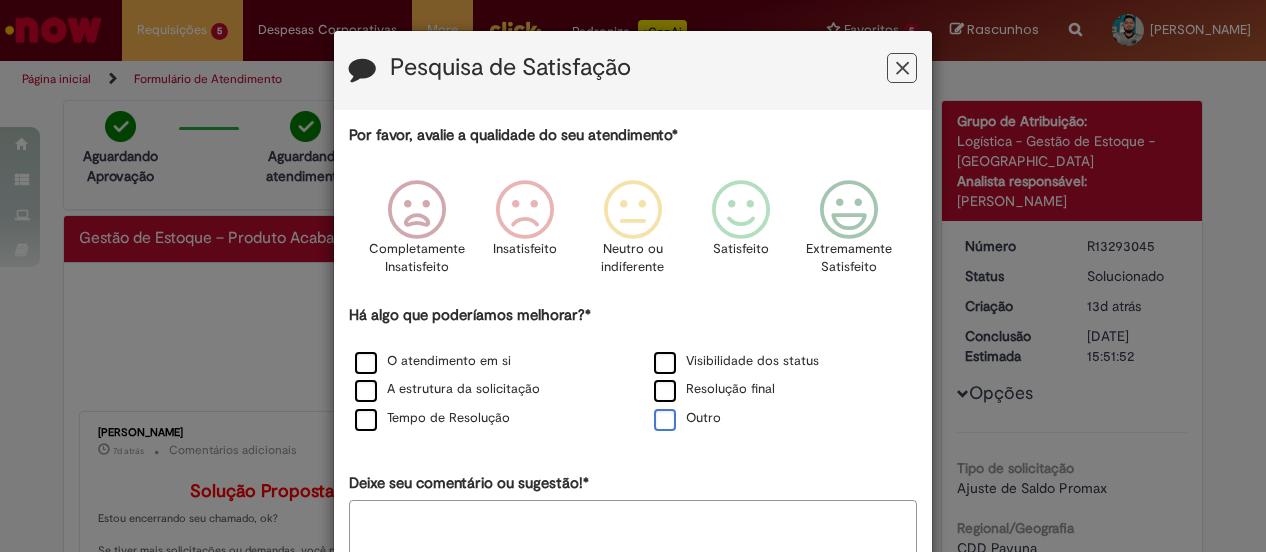 scroll, scrollTop: 118, scrollLeft: 0, axis: vertical 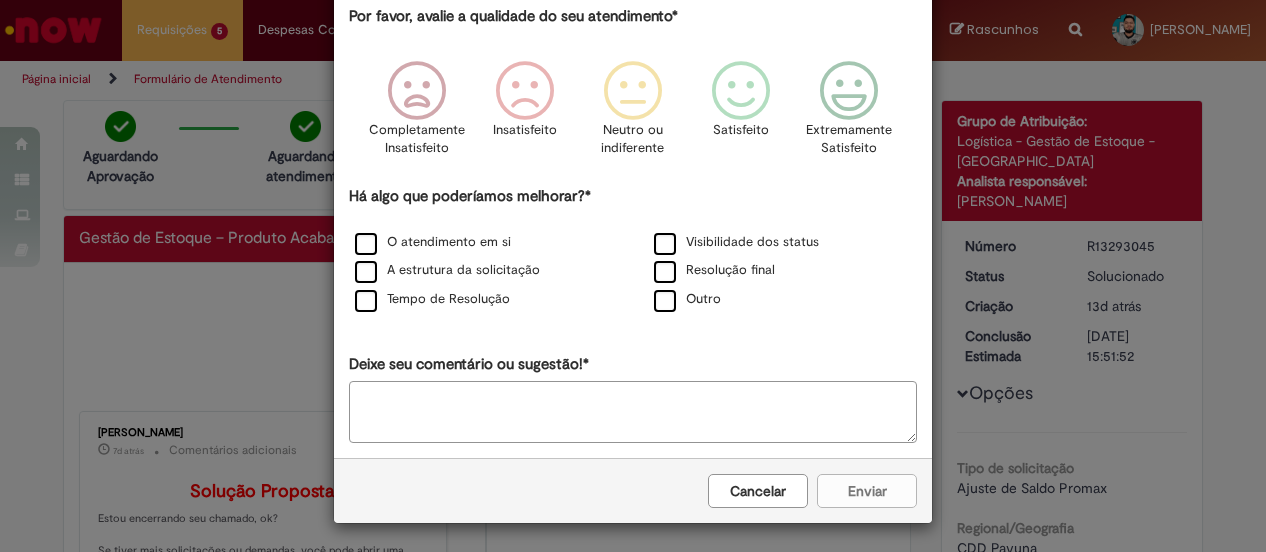 click on "Cancelar   Enviar" at bounding box center [633, 490] 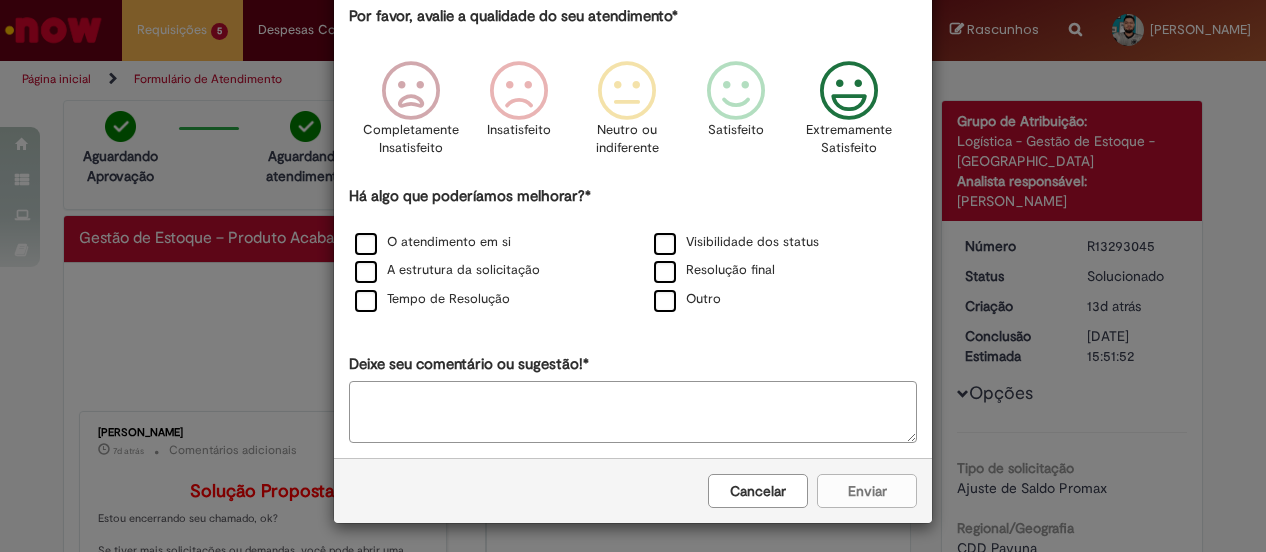 click at bounding box center [849, 91] 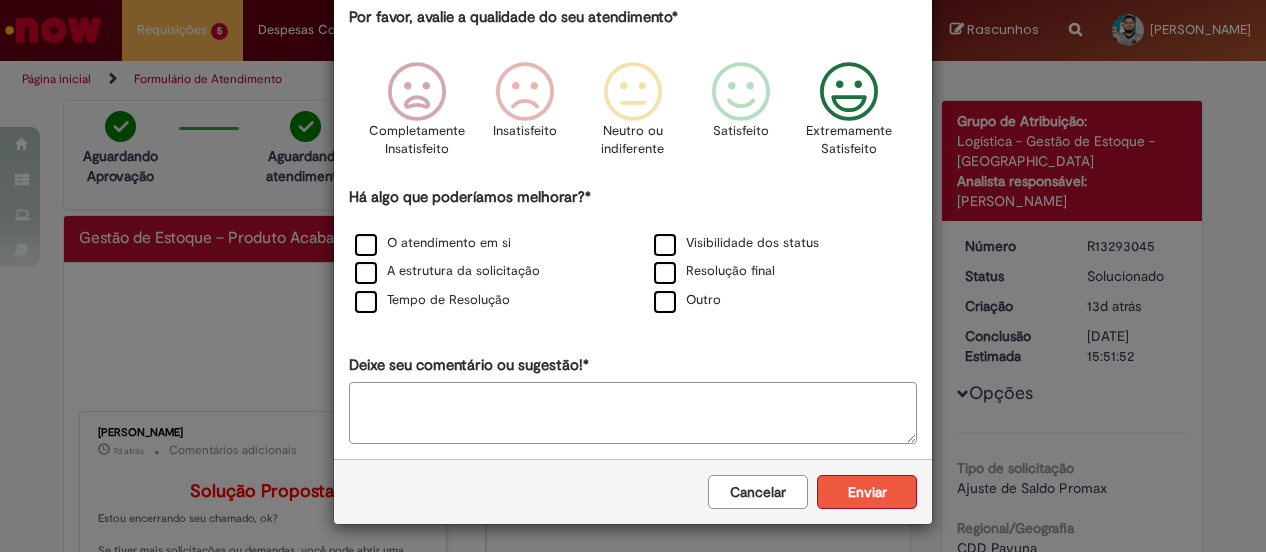 click on "Enviar" at bounding box center [867, 492] 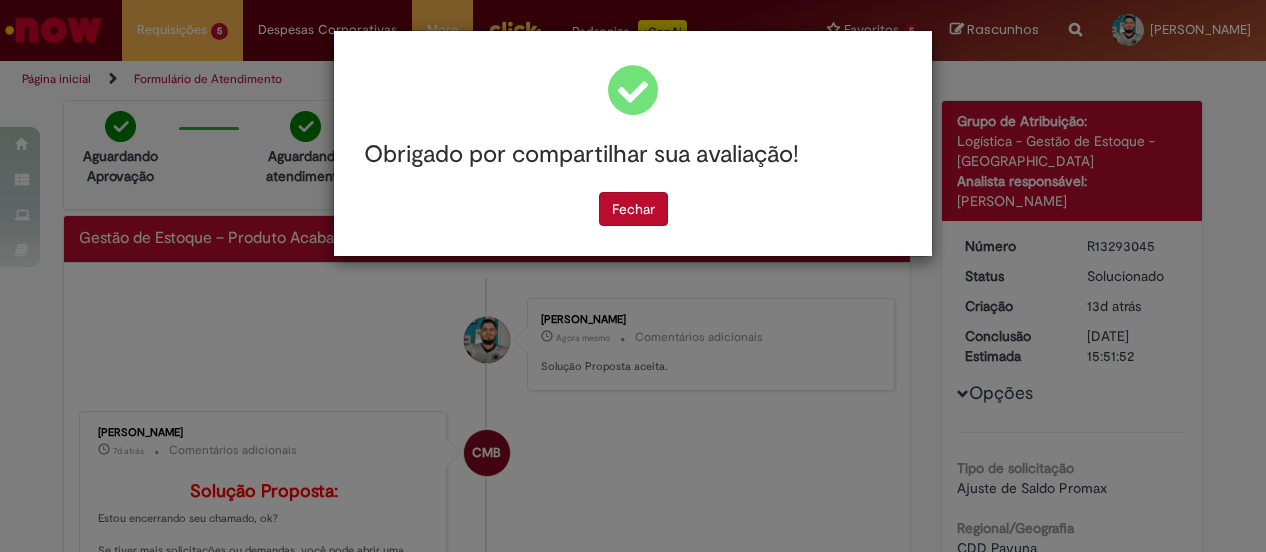 scroll, scrollTop: 0, scrollLeft: 0, axis: both 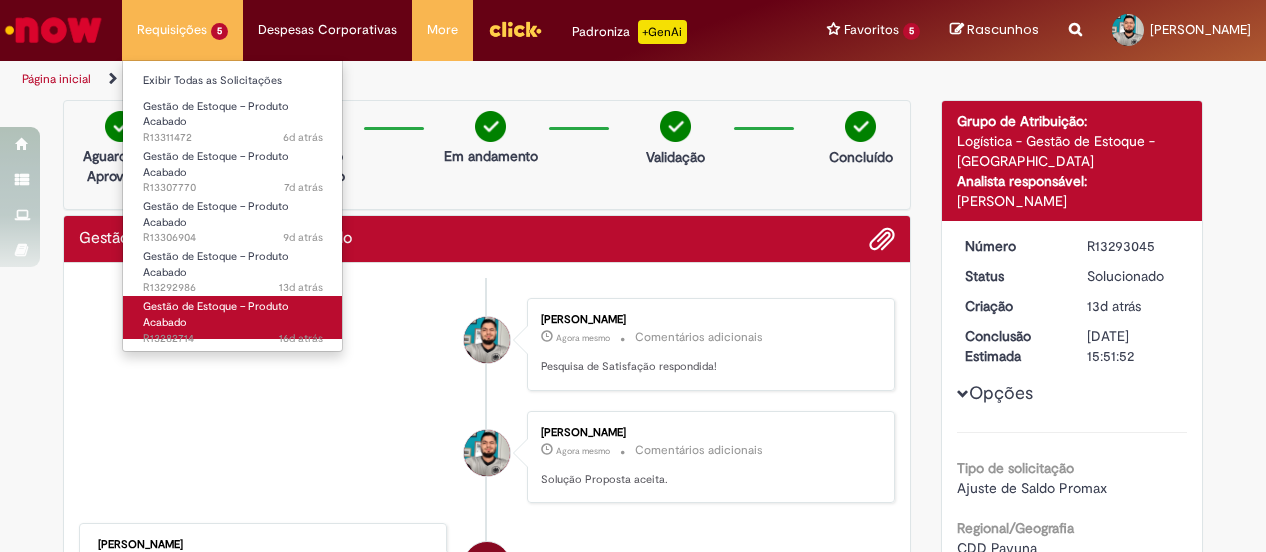 click on "Gestão de Estoque – Produto Acabado" at bounding box center [216, 314] 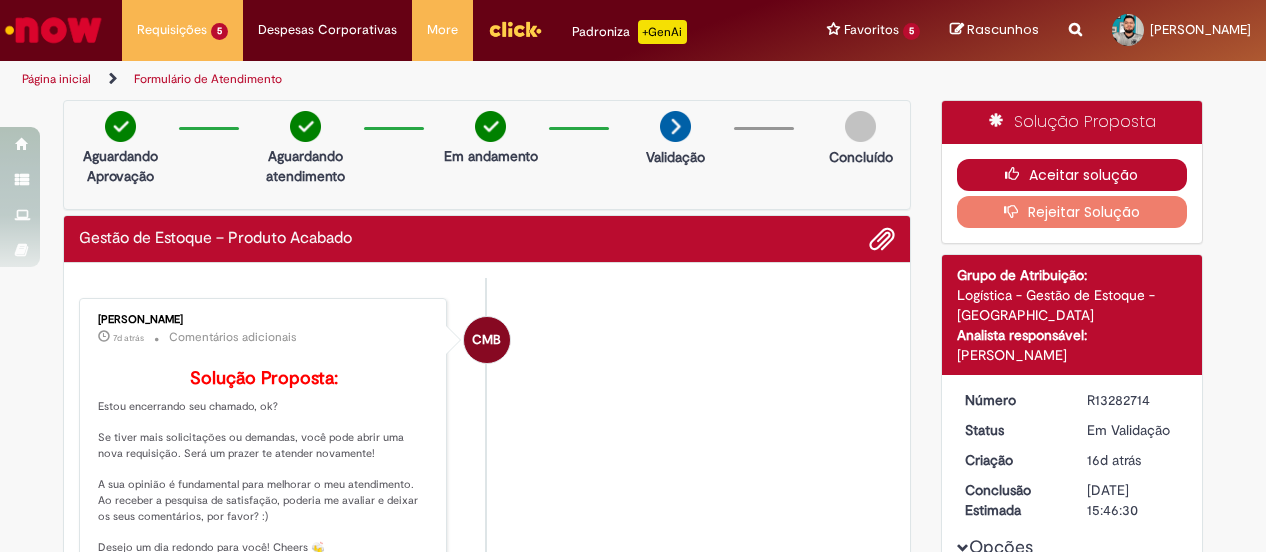 click on "Aceitar solução" at bounding box center [1072, 175] 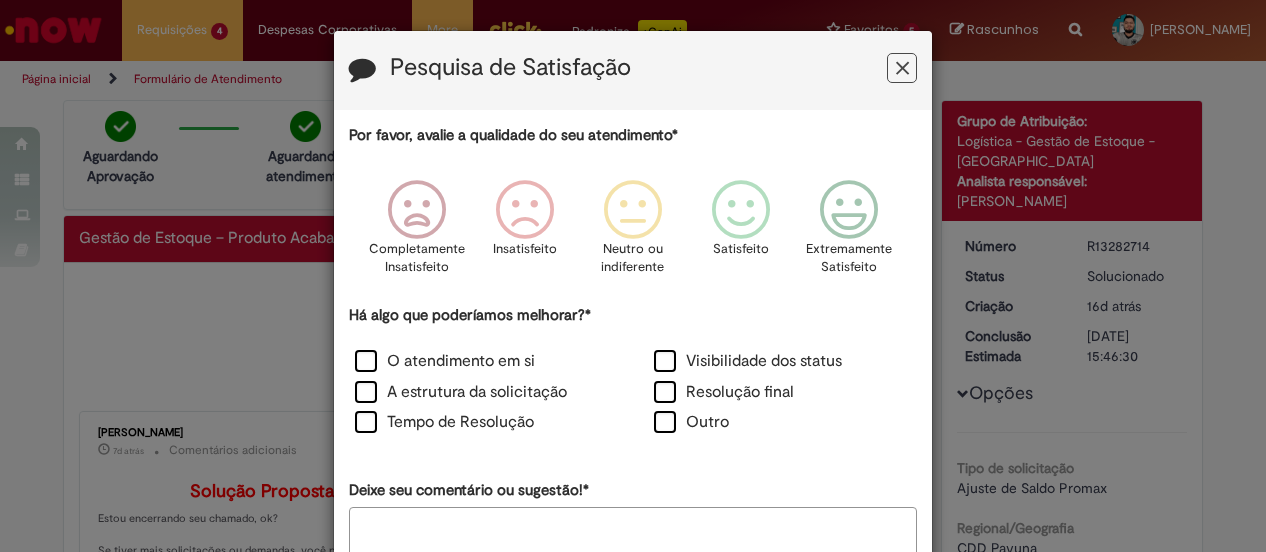 scroll, scrollTop: 126, scrollLeft: 0, axis: vertical 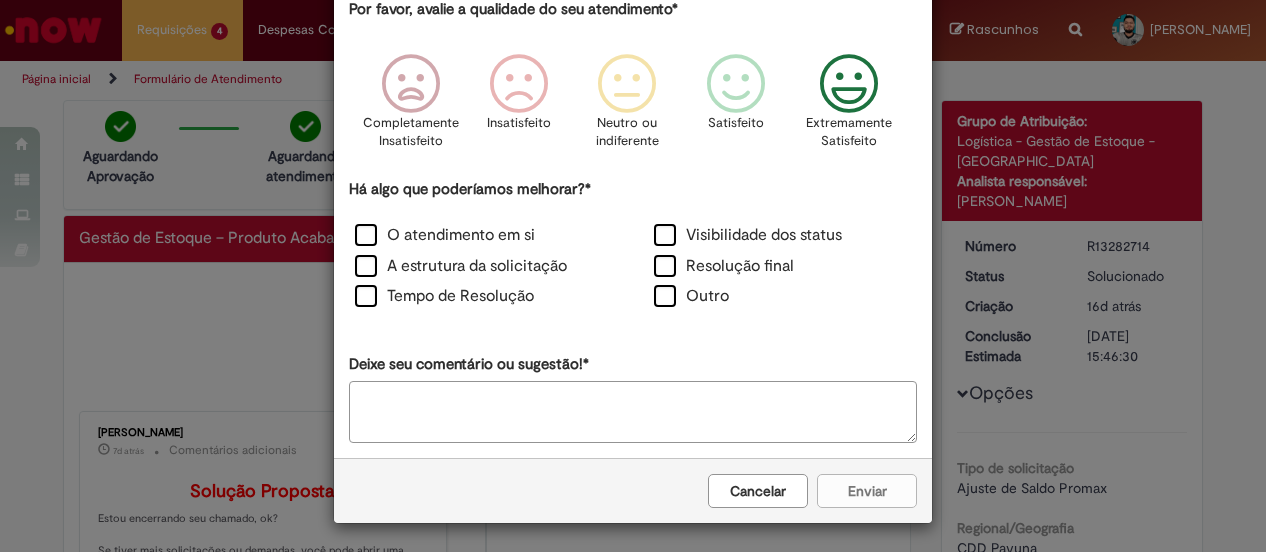 click at bounding box center (849, 84) 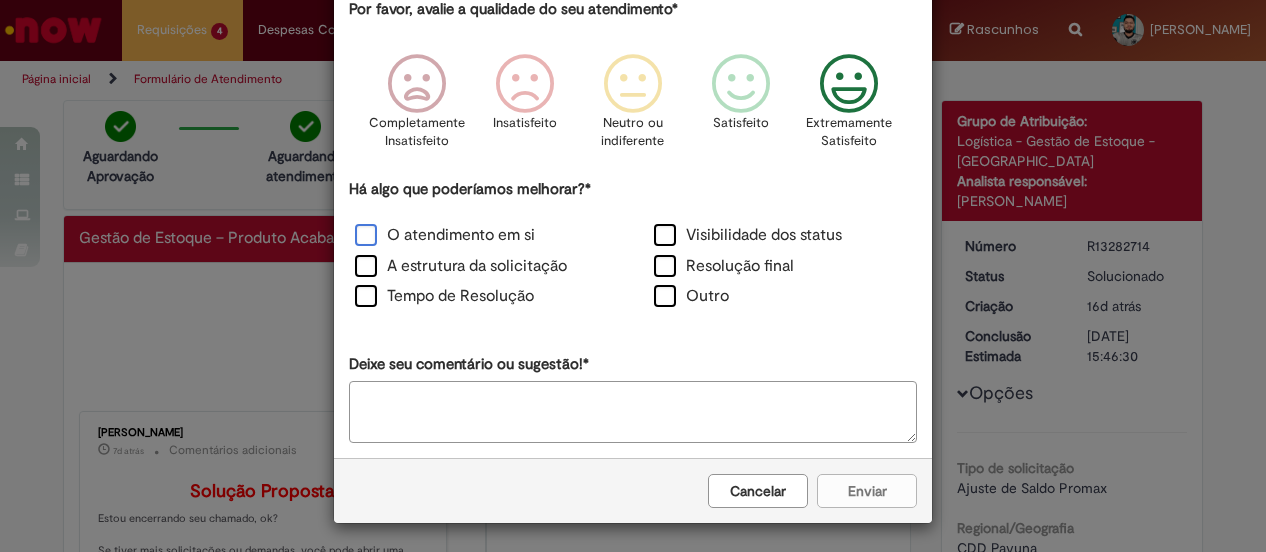 click on "O atendimento em si" at bounding box center (445, 235) 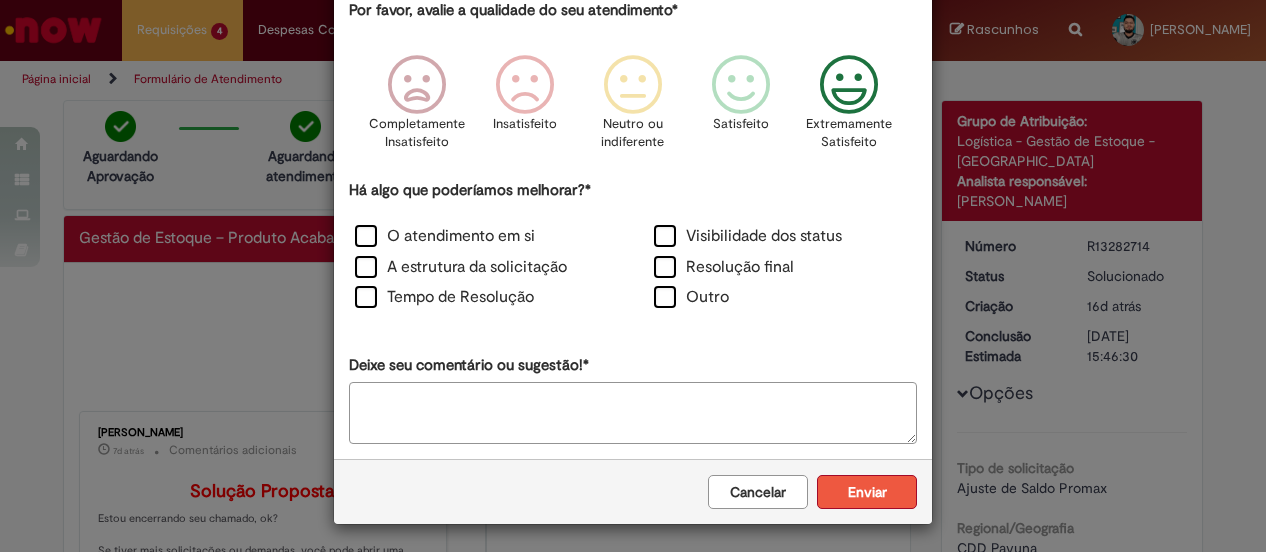 click on "Enviar" at bounding box center [867, 492] 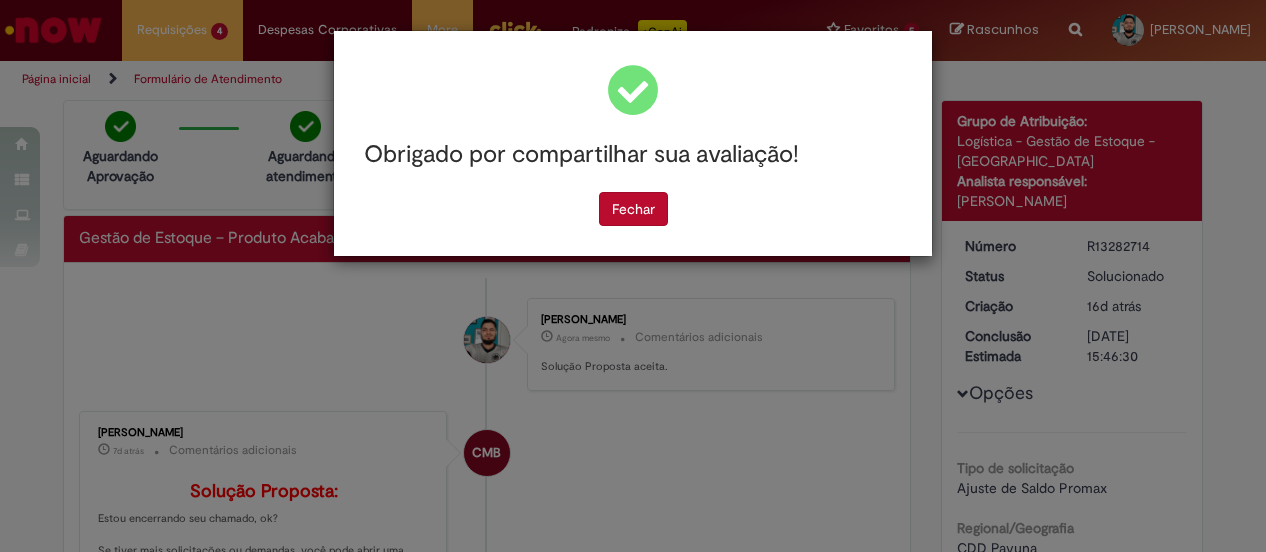 scroll, scrollTop: 0, scrollLeft: 0, axis: both 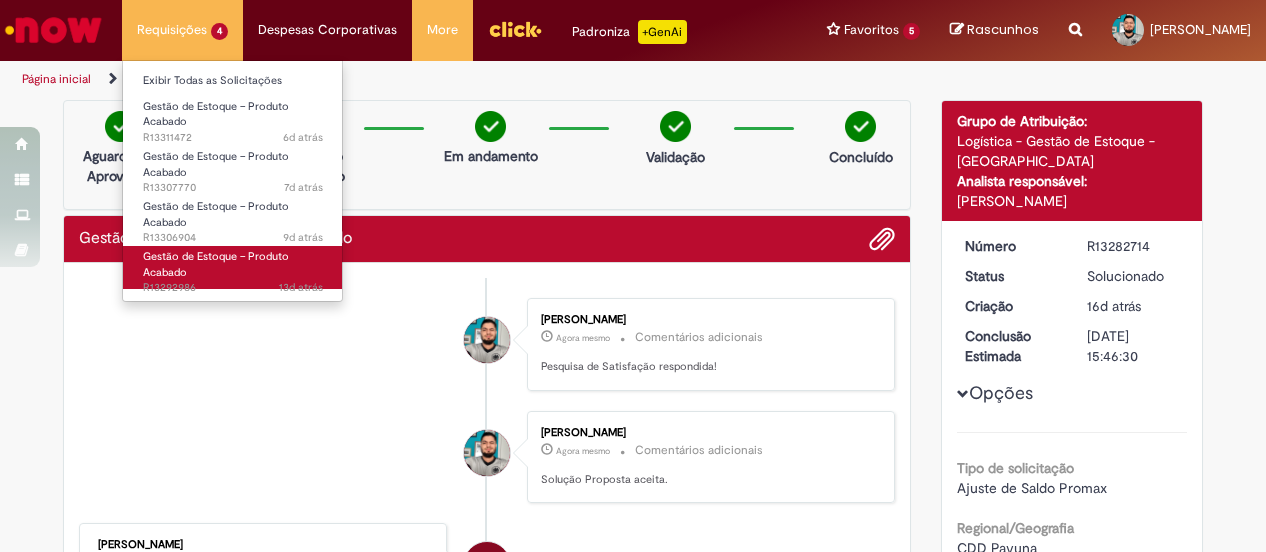 click on "Gestão de Estoque – Produto Acabado" at bounding box center [216, 264] 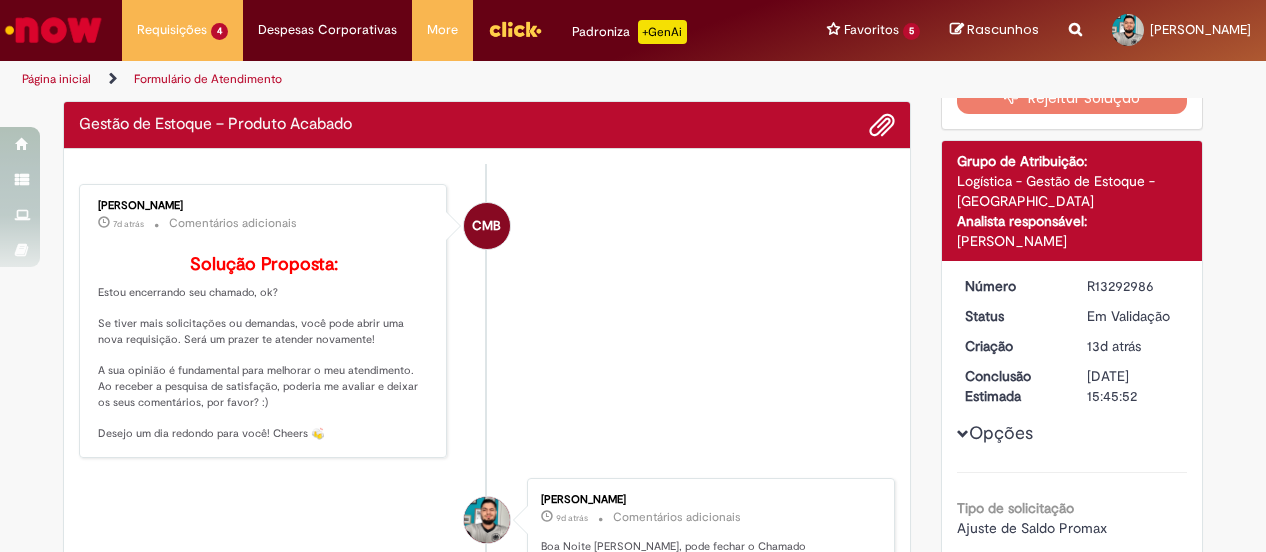 scroll, scrollTop: 0, scrollLeft: 0, axis: both 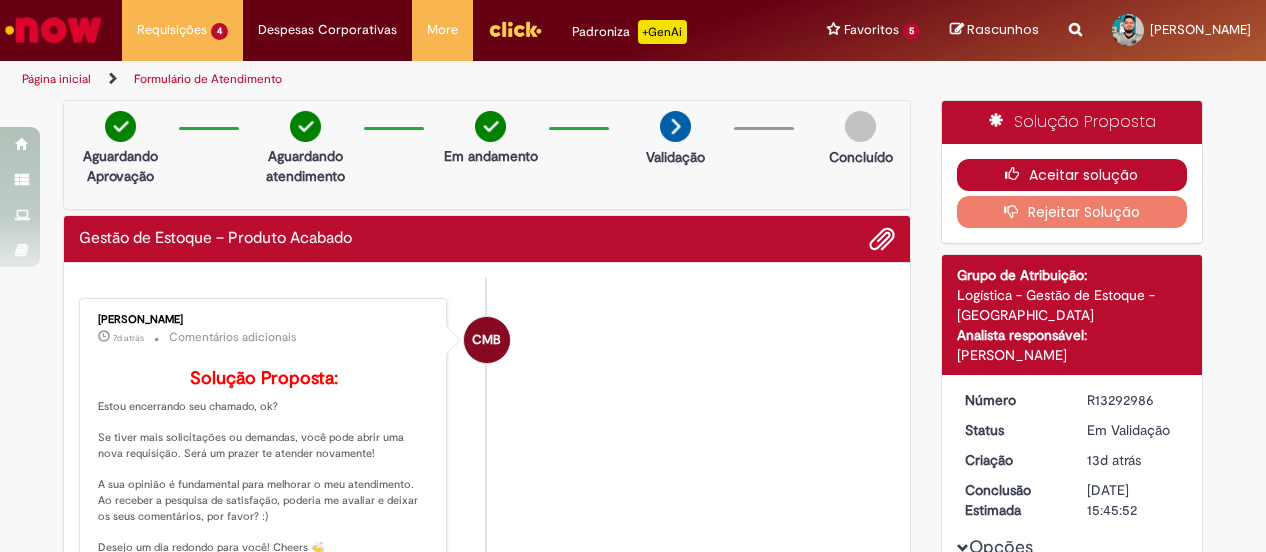 click on "Aceitar solução" at bounding box center [1072, 175] 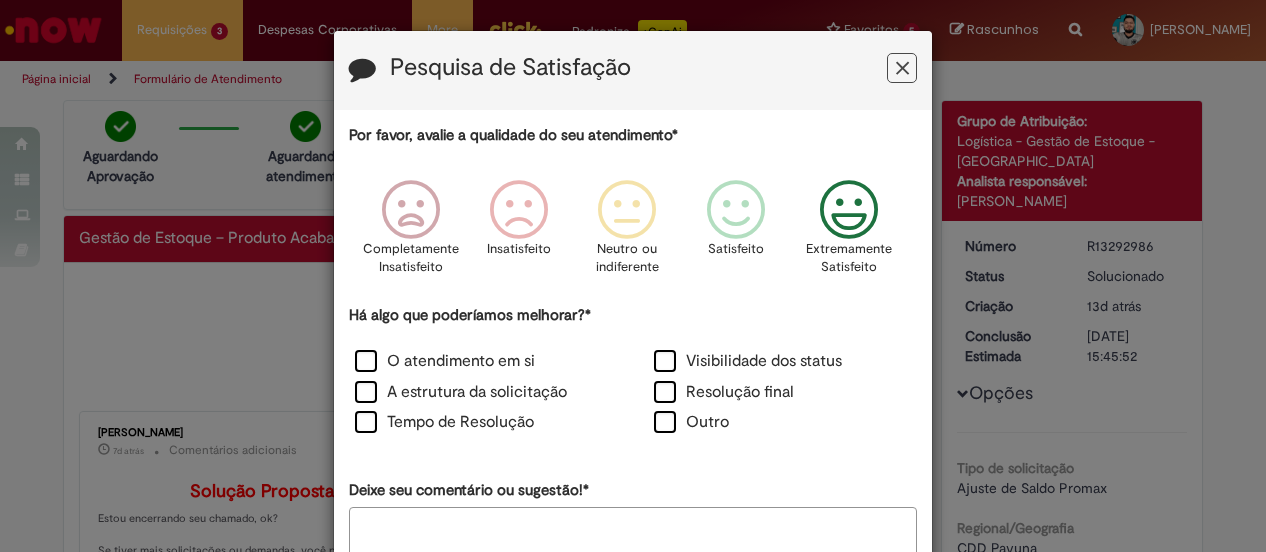 click at bounding box center [849, 210] 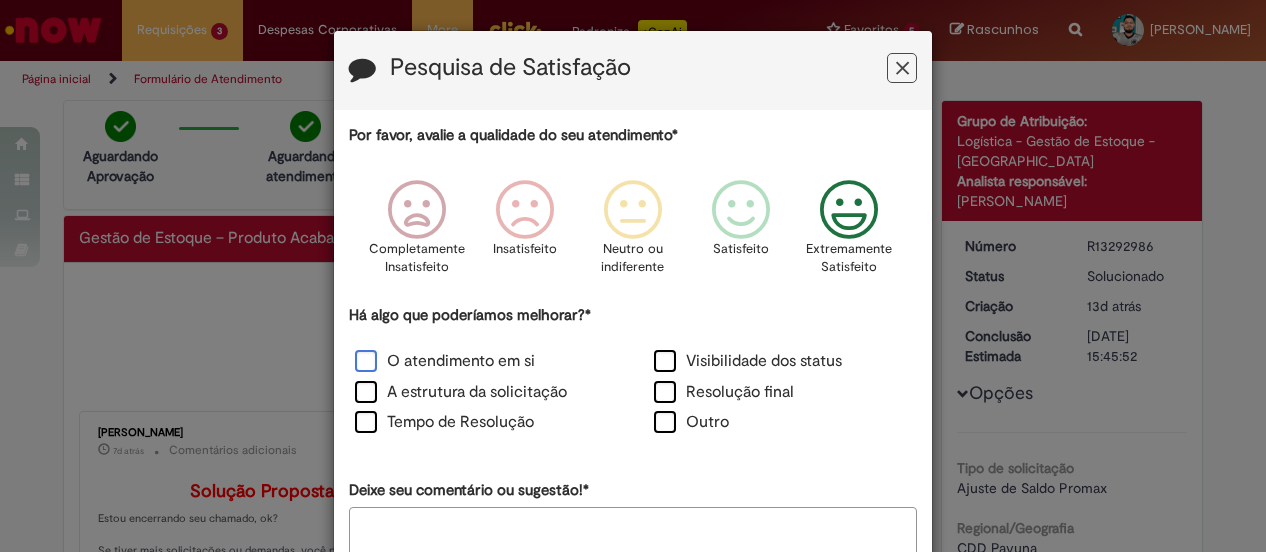 click on "O atendimento em si" at bounding box center (445, 361) 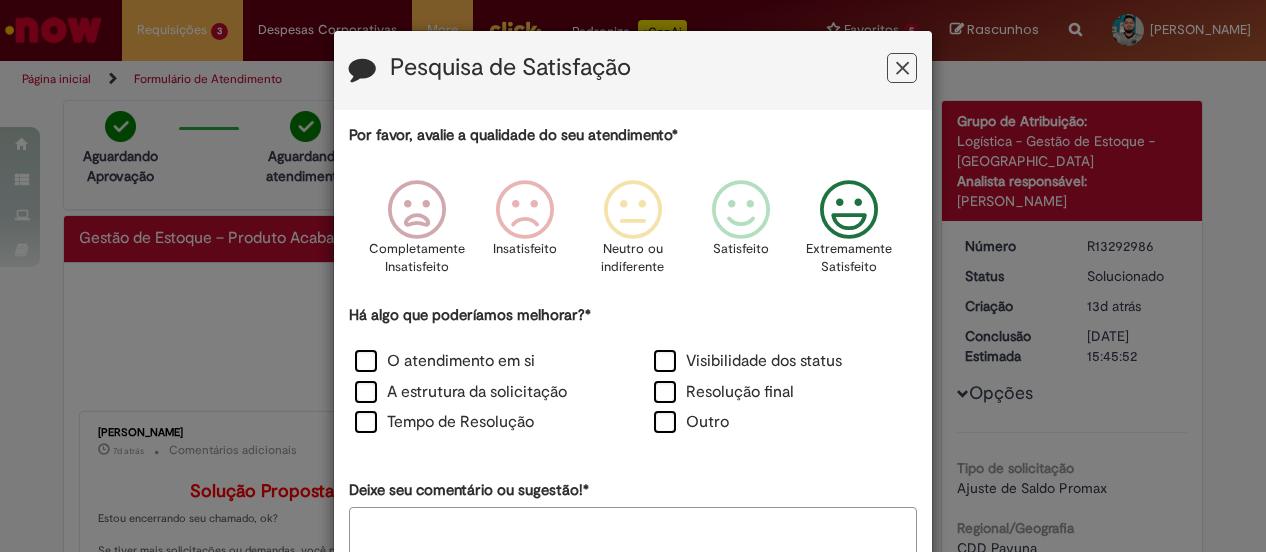 scroll, scrollTop: 125, scrollLeft: 0, axis: vertical 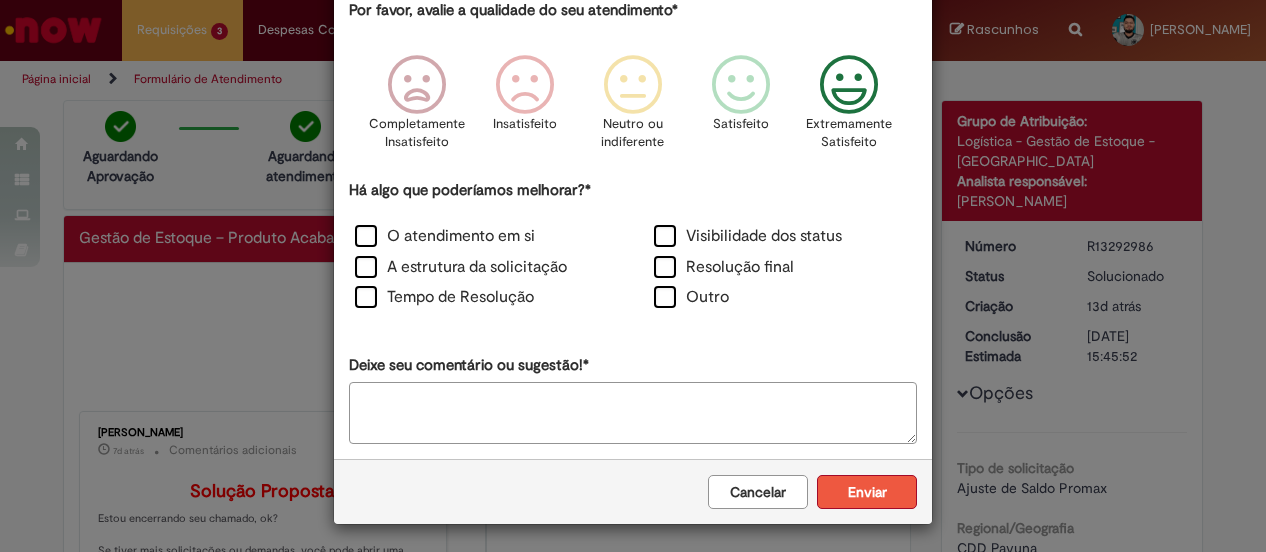 click on "Enviar" at bounding box center (867, 492) 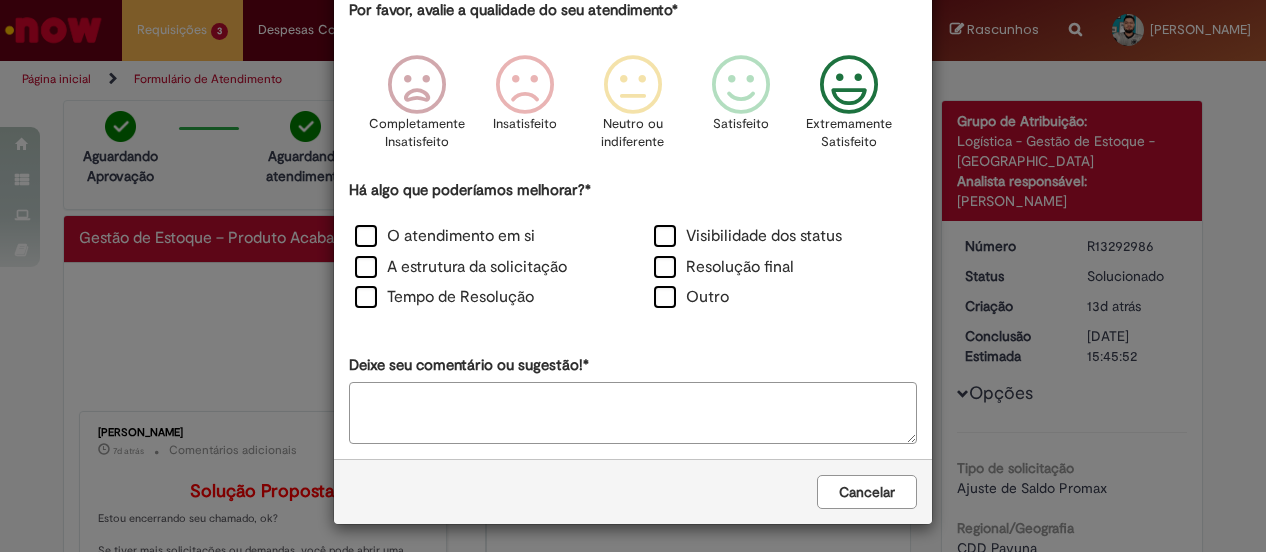 scroll, scrollTop: 0, scrollLeft: 0, axis: both 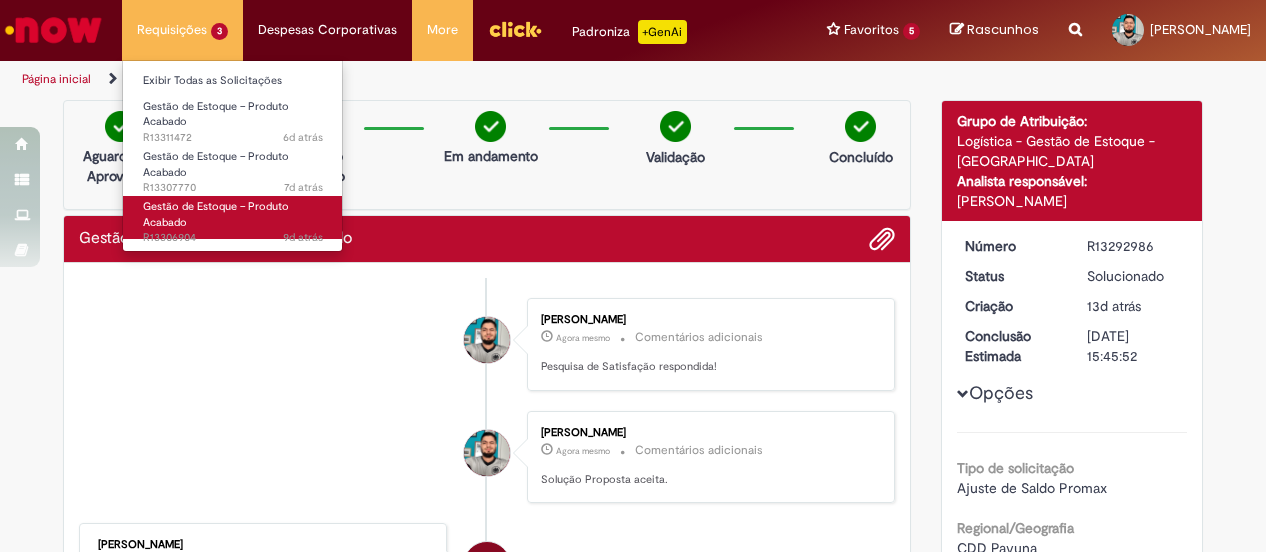 click on "Gestão de Estoque – Produto Acabado" at bounding box center (216, 214) 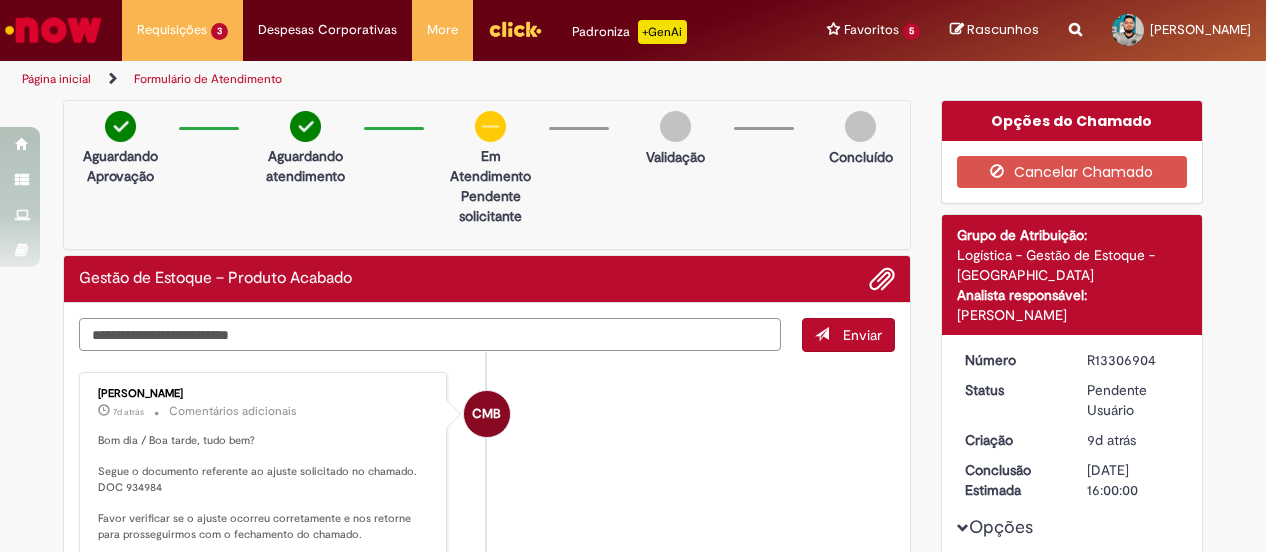 click at bounding box center (430, 334) 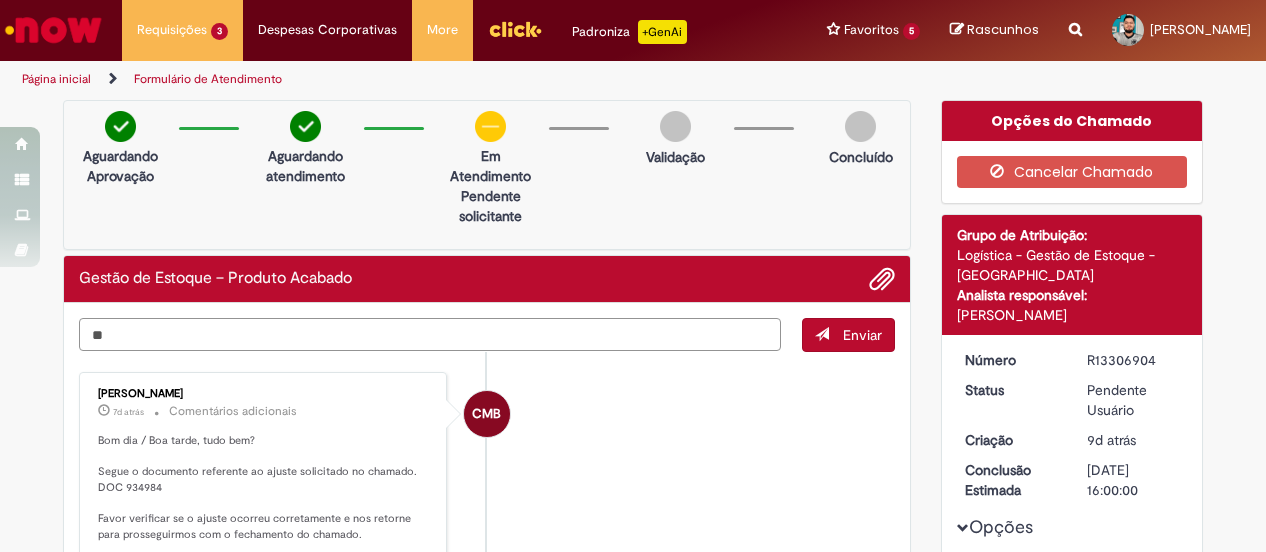type on "*" 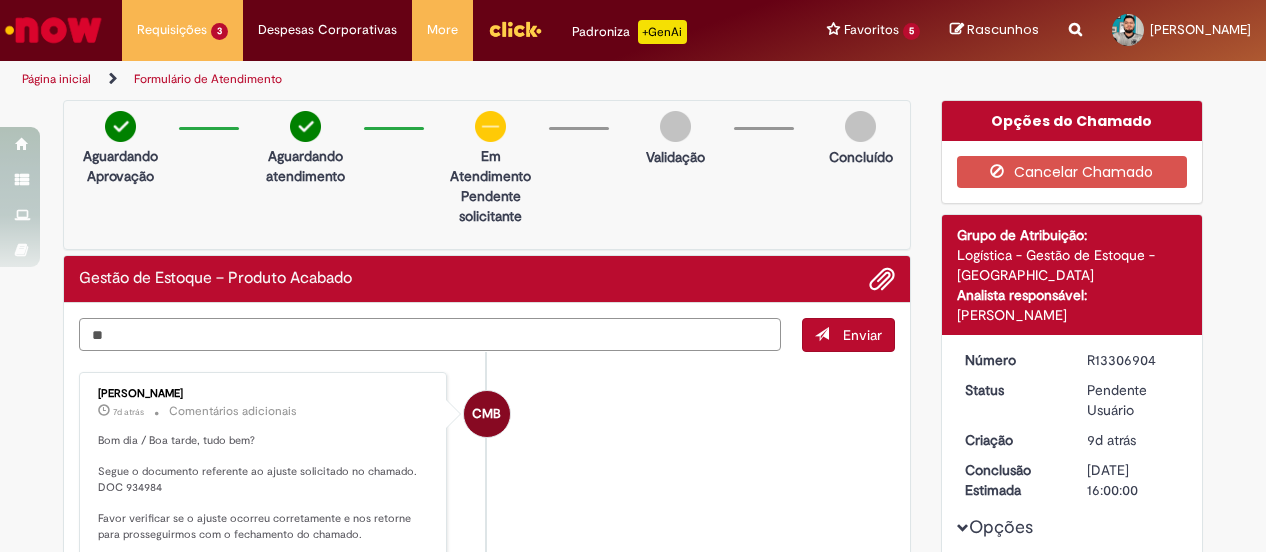 type on "*" 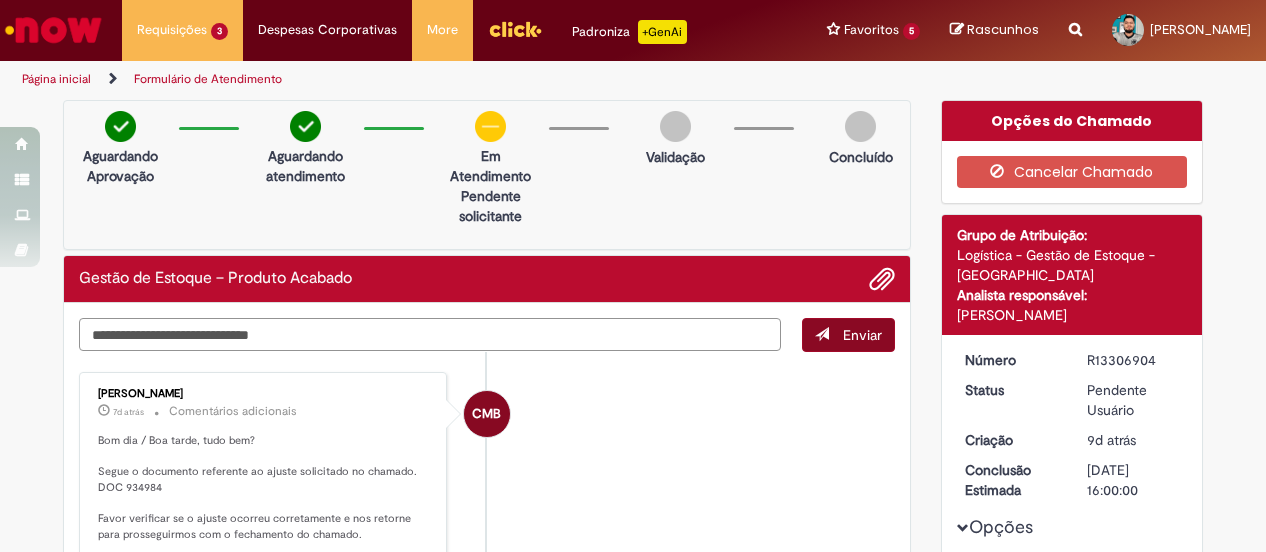type on "**********" 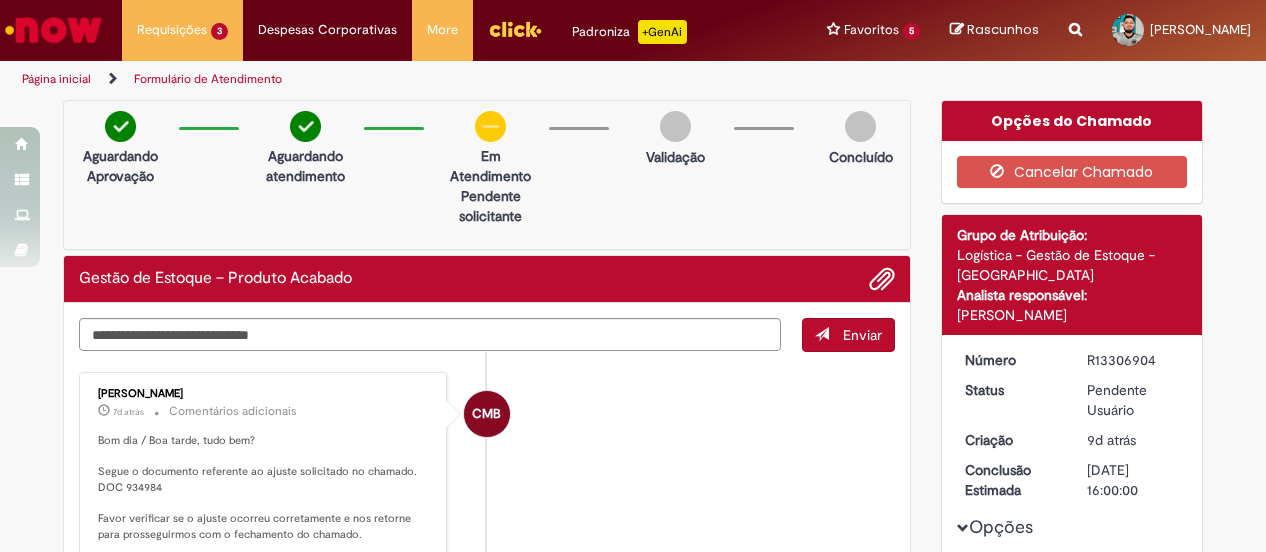 click on "Enviar" at bounding box center (848, 335) 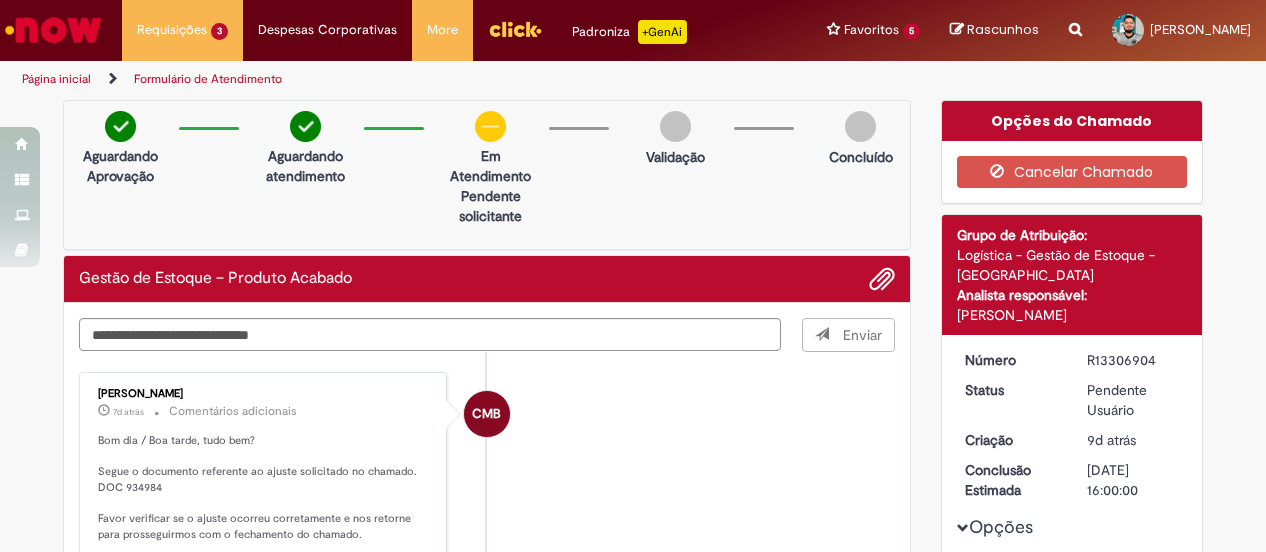 type 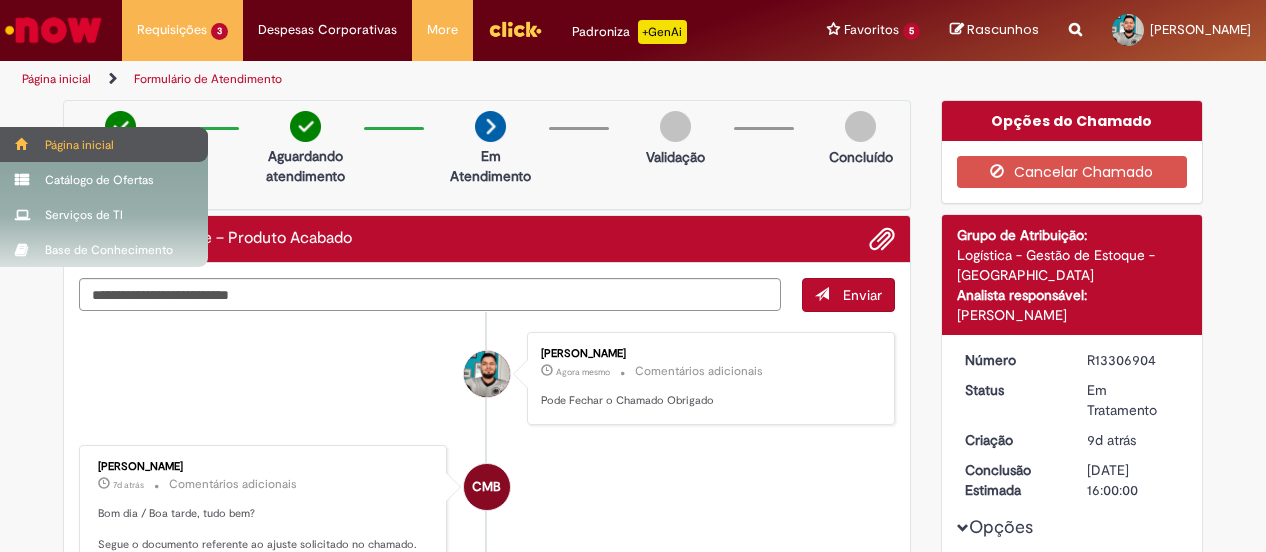 click on "Página inicial" at bounding box center [104, 144] 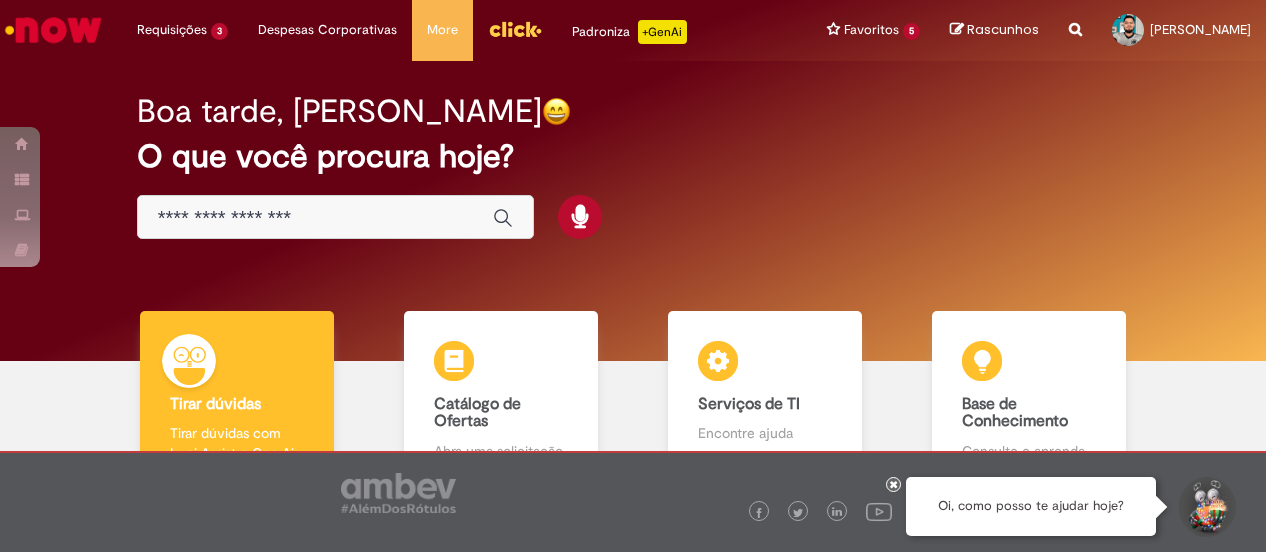 click at bounding box center (315, 218) 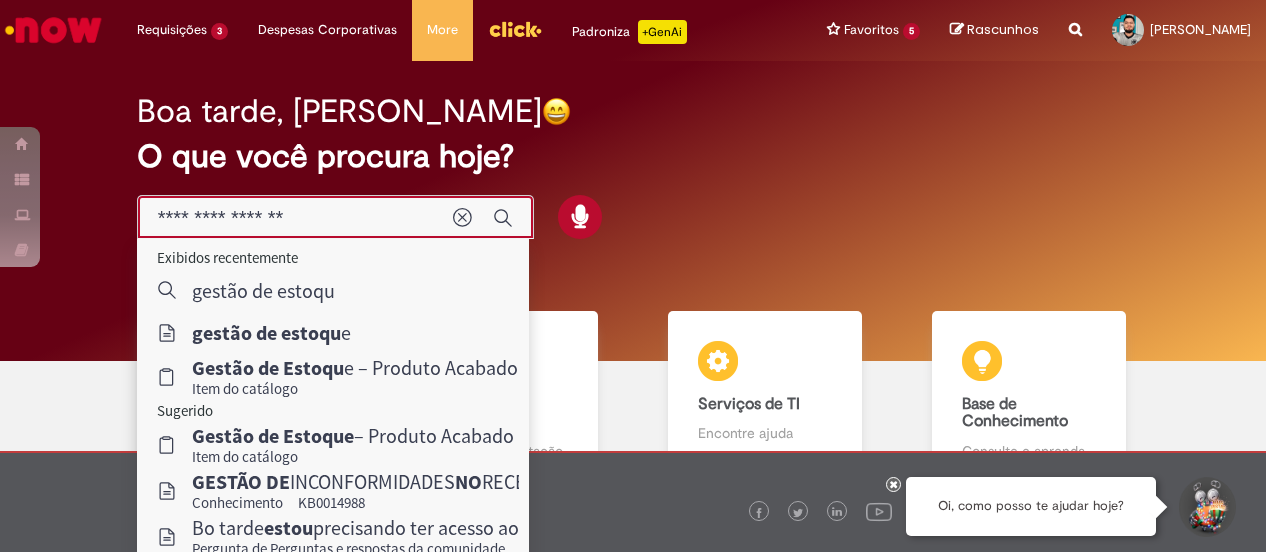type on "**********" 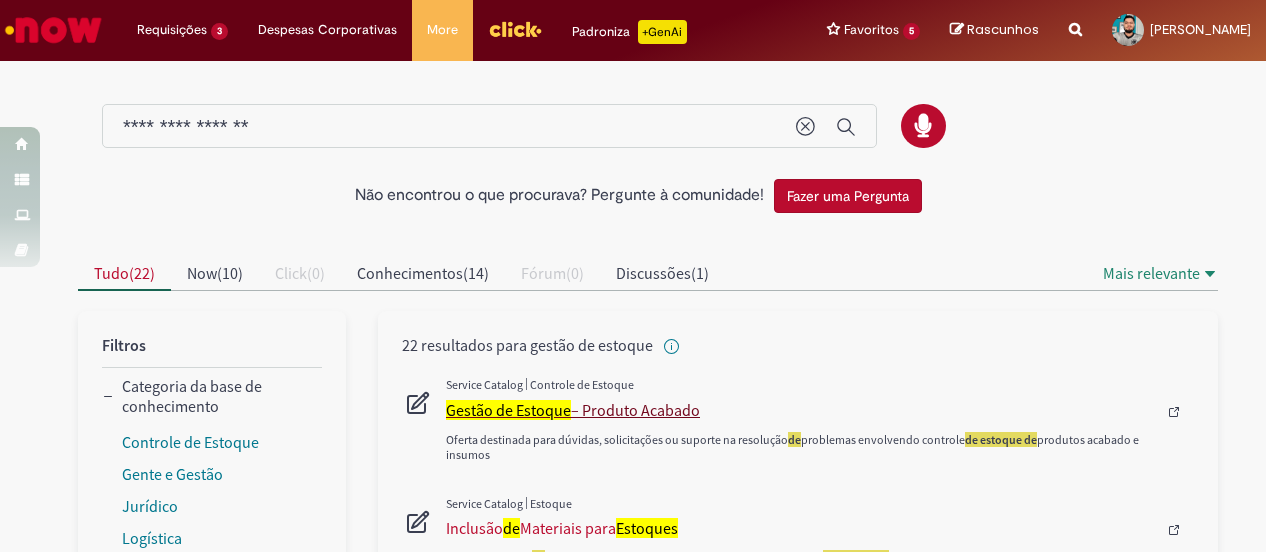 click on "Gestão de Estoque" at bounding box center [508, 410] 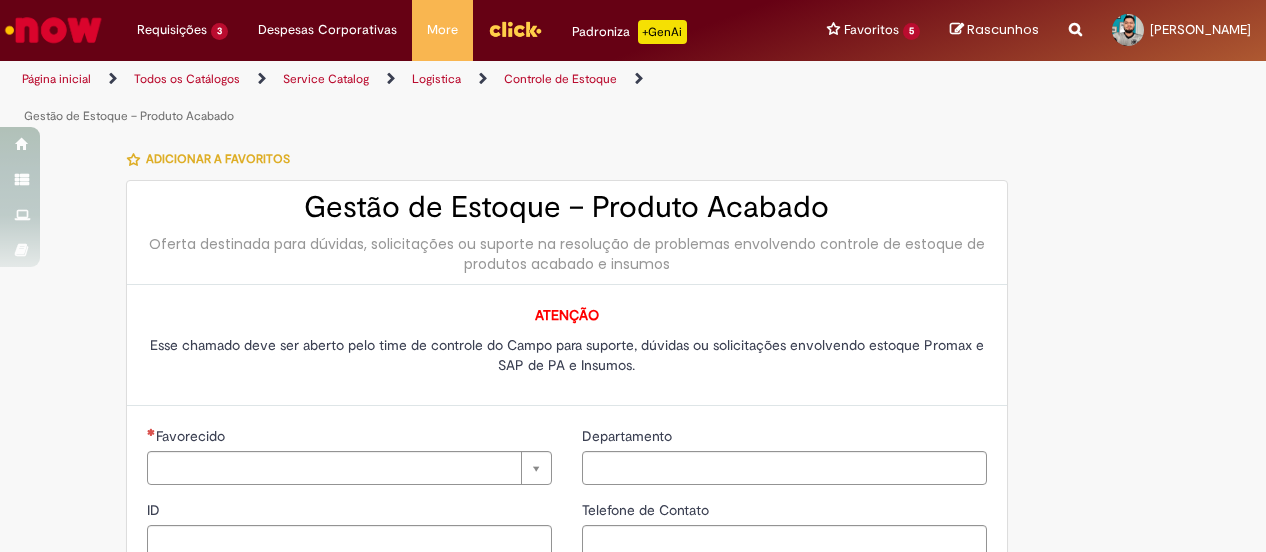 type on "********" 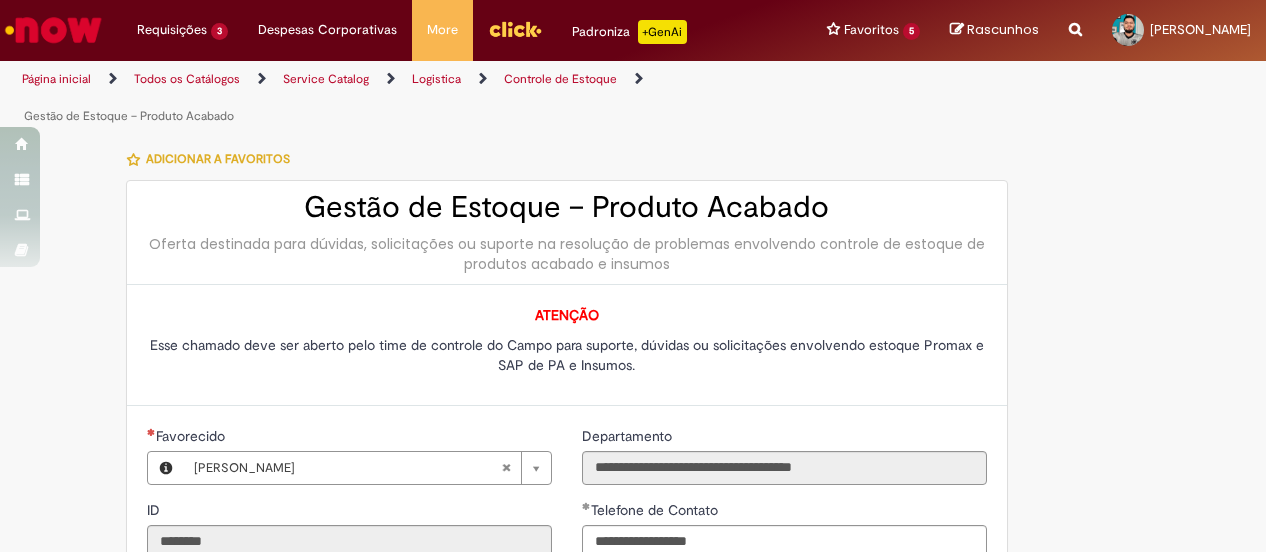 type on "**********" 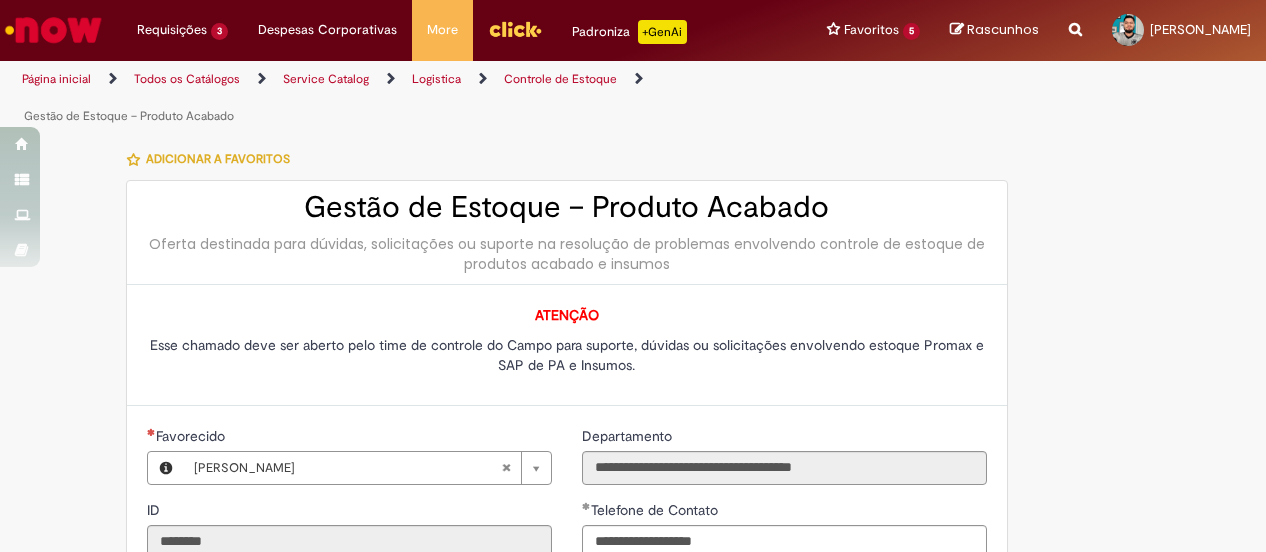 type on "**********" 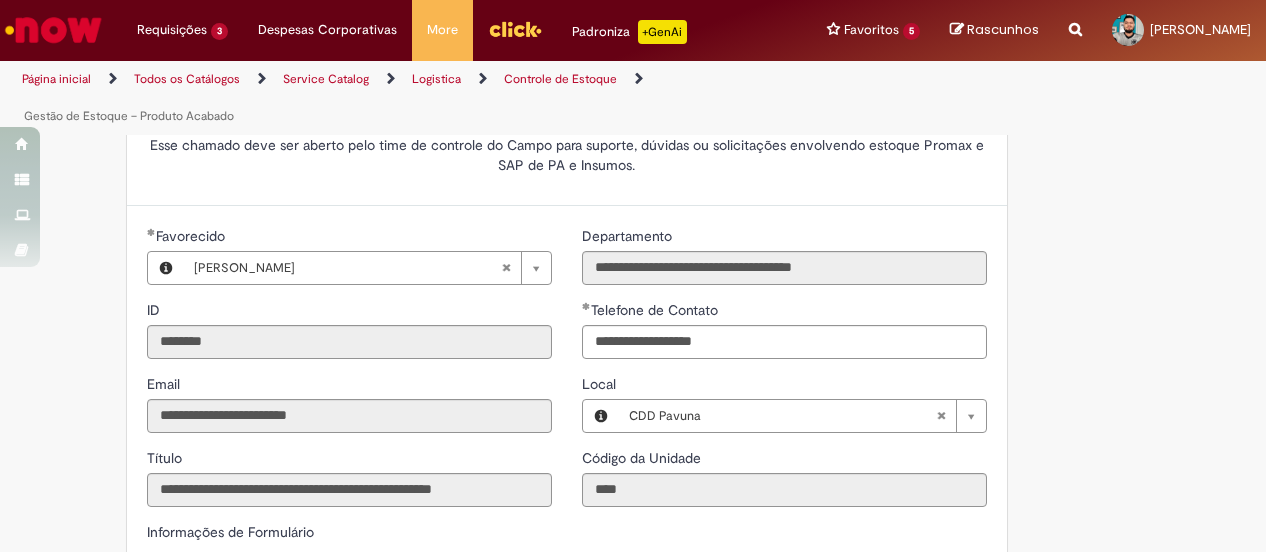 scroll, scrollTop: 400, scrollLeft: 0, axis: vertical 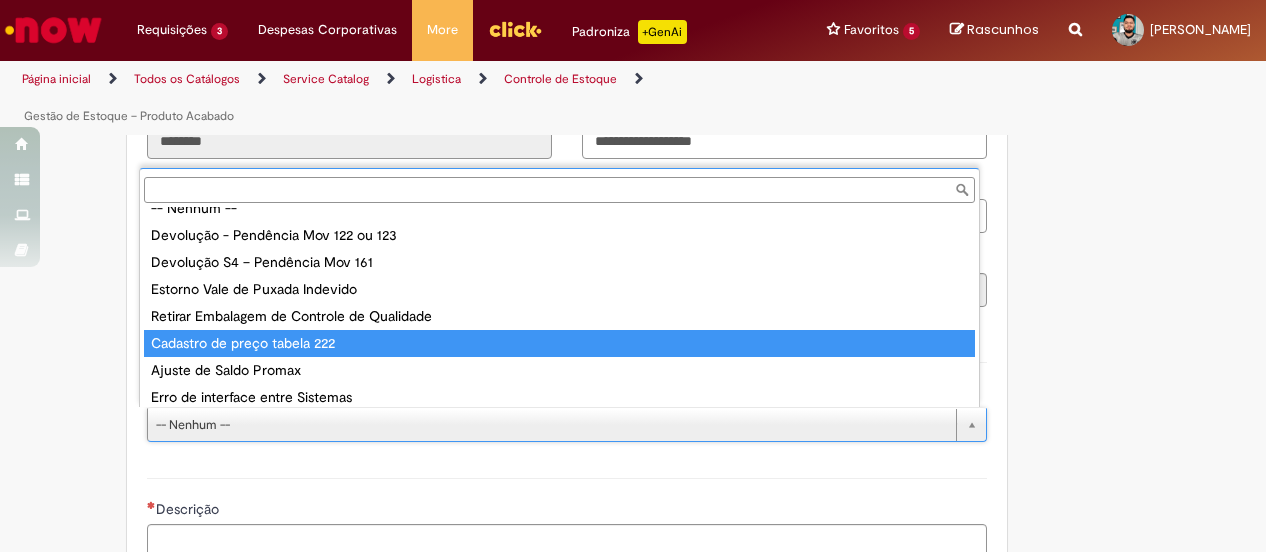 type on "**********" 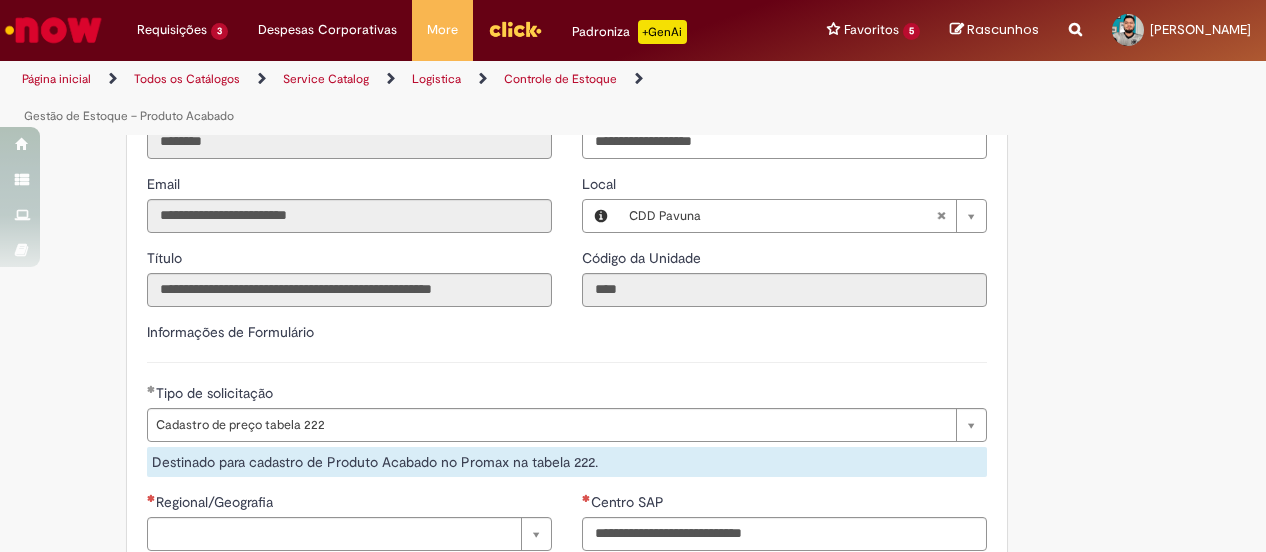 click on "Informações de Formulário" at bounding box center (567, 342) 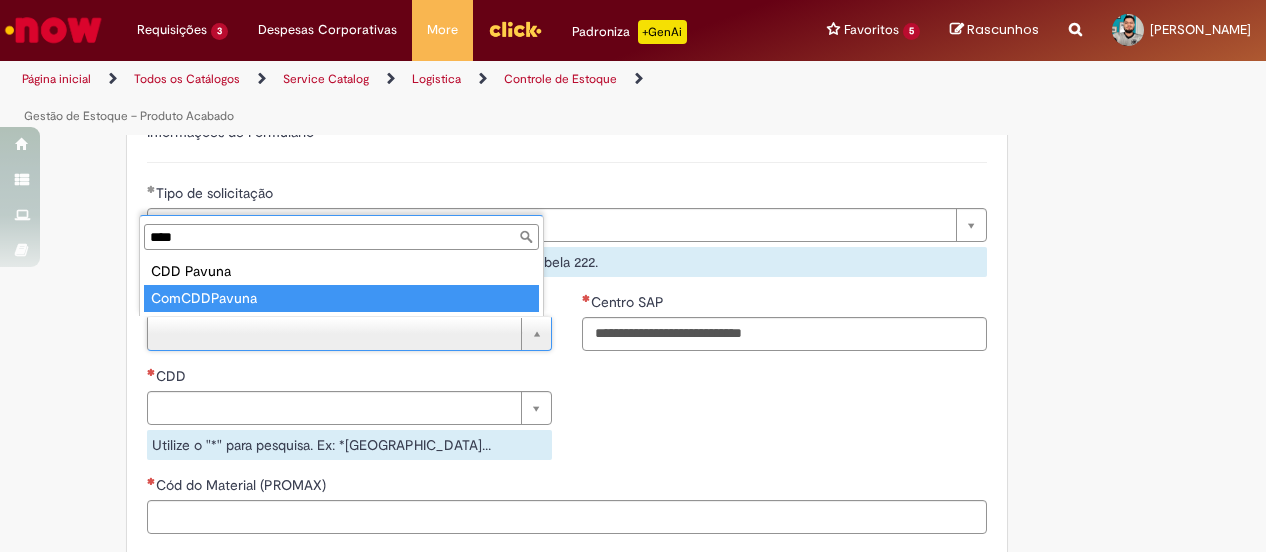 type on "****" 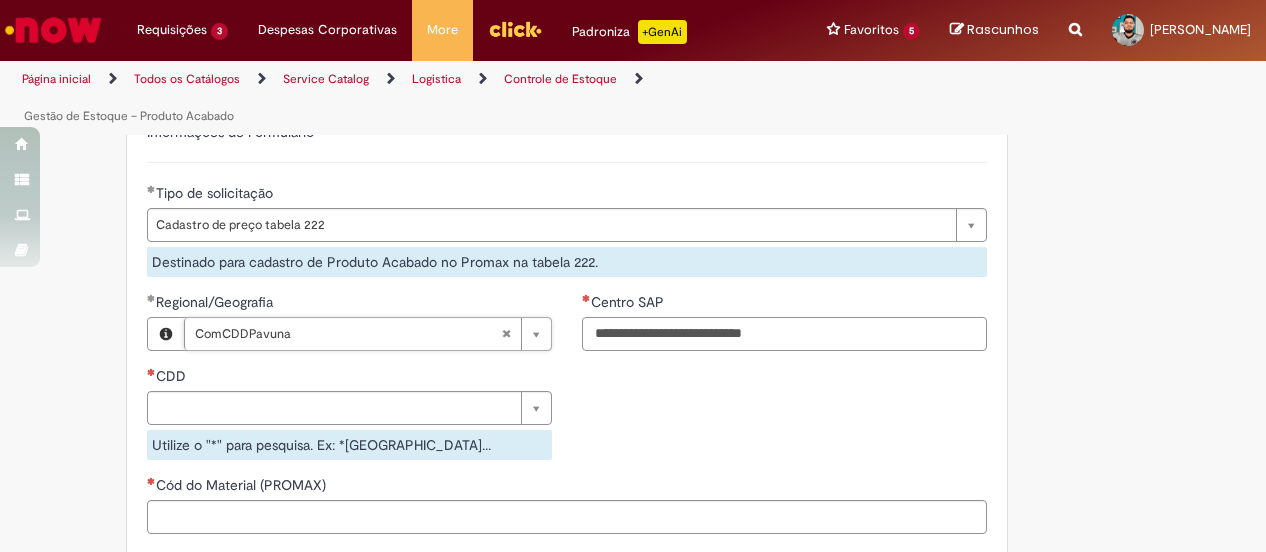 click on "Centro SAP" at bounding box center [784, 334] 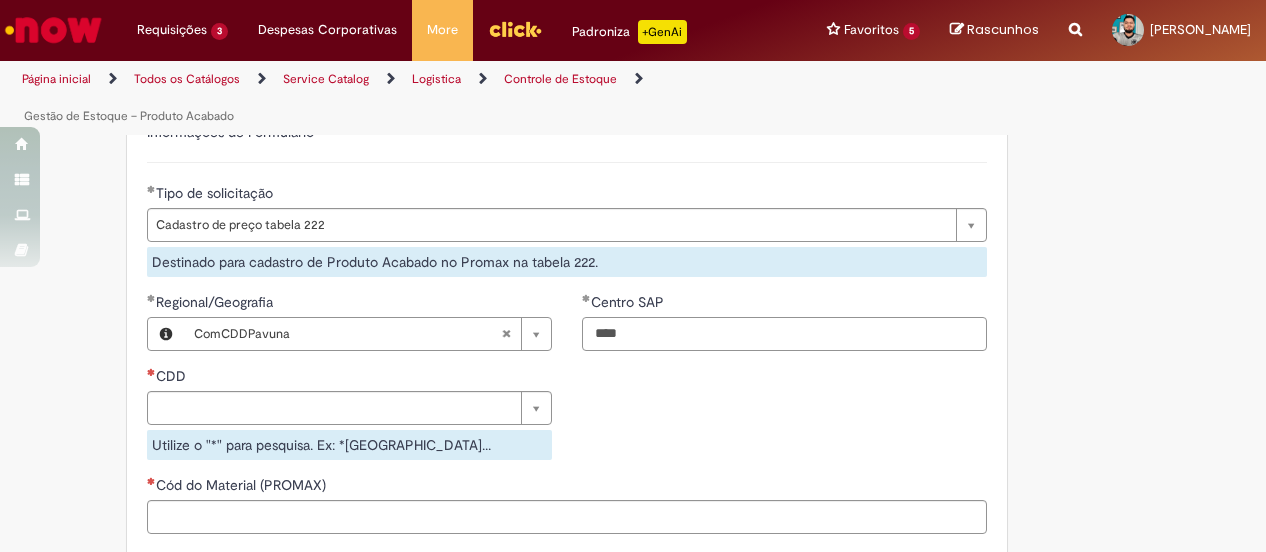 type on "****" 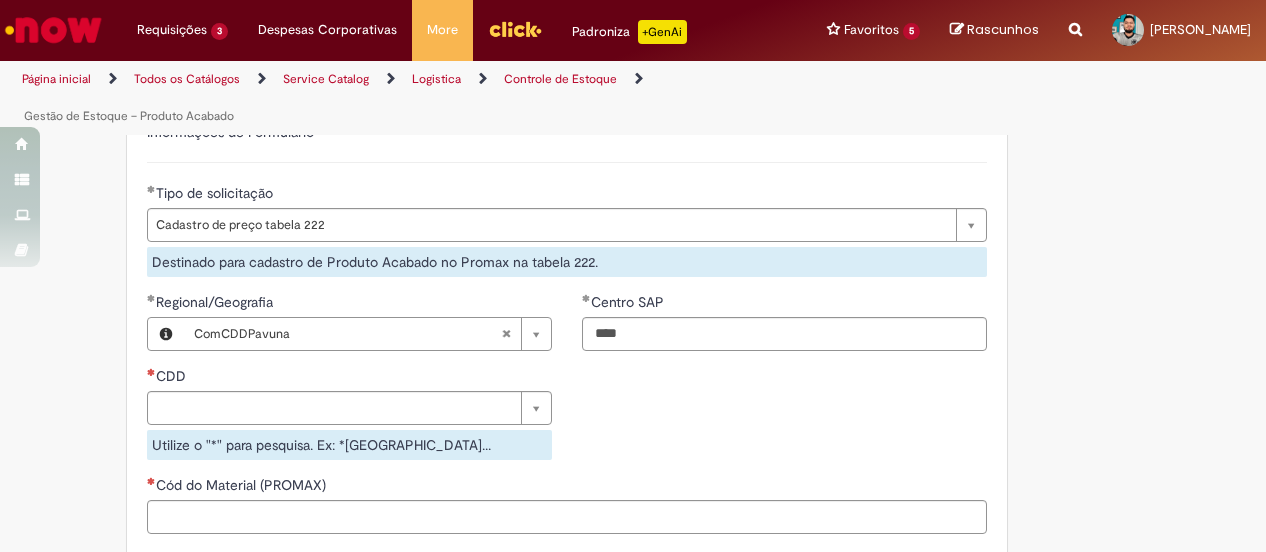 click on "**********" at bounding box center [567, 383] 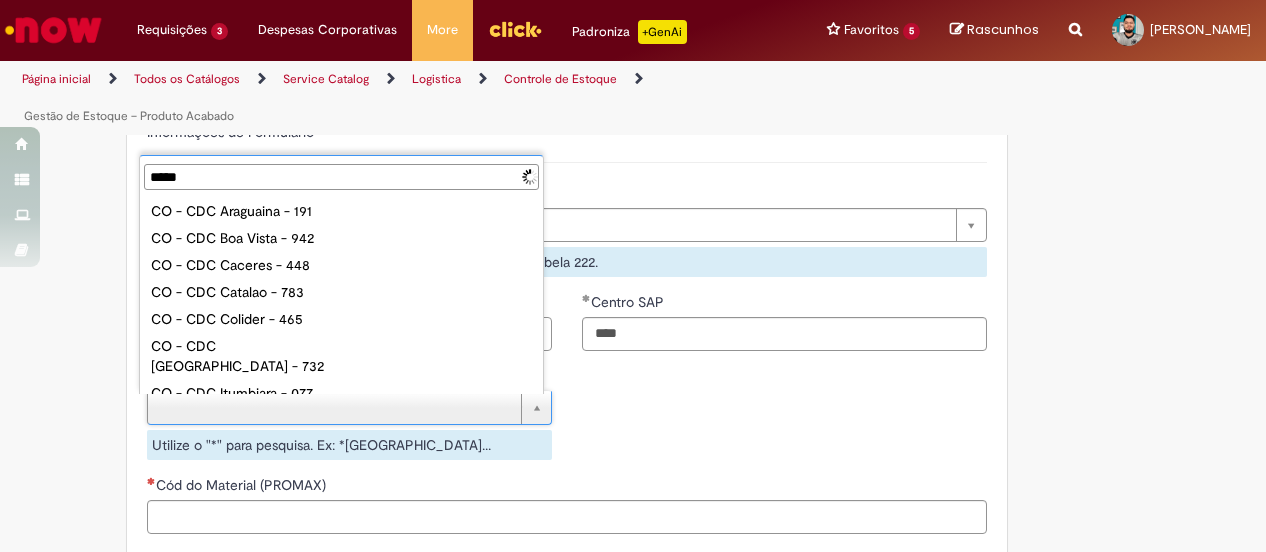 type on "******" 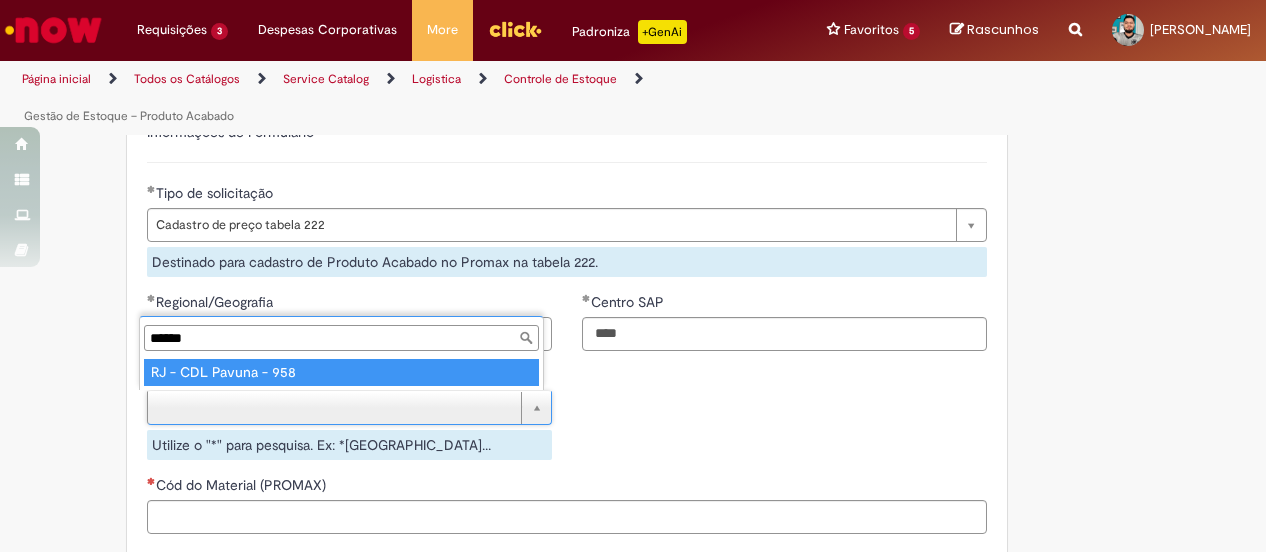 type on "**********" 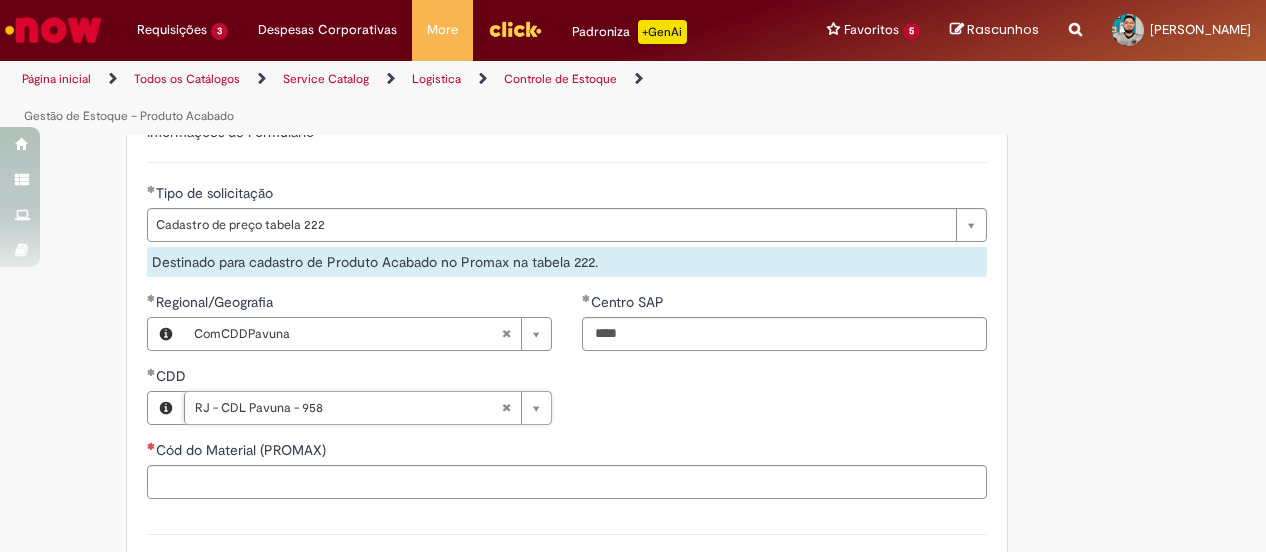 click on "**********" at bounding box center (567, 366) 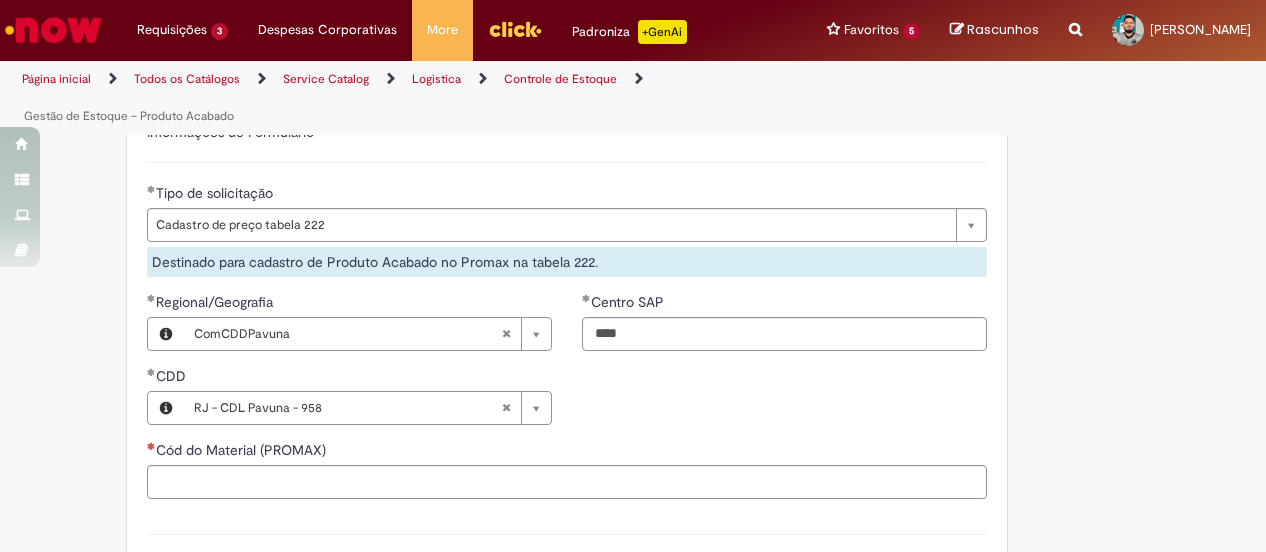 click on "Cód do Material (PROMAX)" at bounding box center [243, 450] 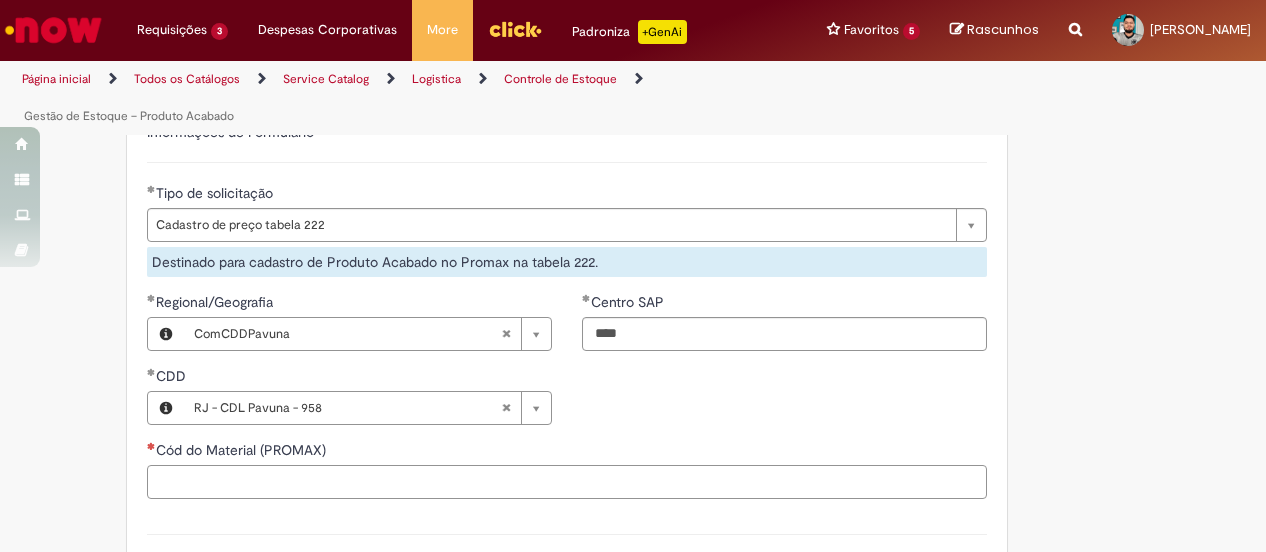 click on "Cód do Material (PROMAX)" at bounding box center (567, 482) 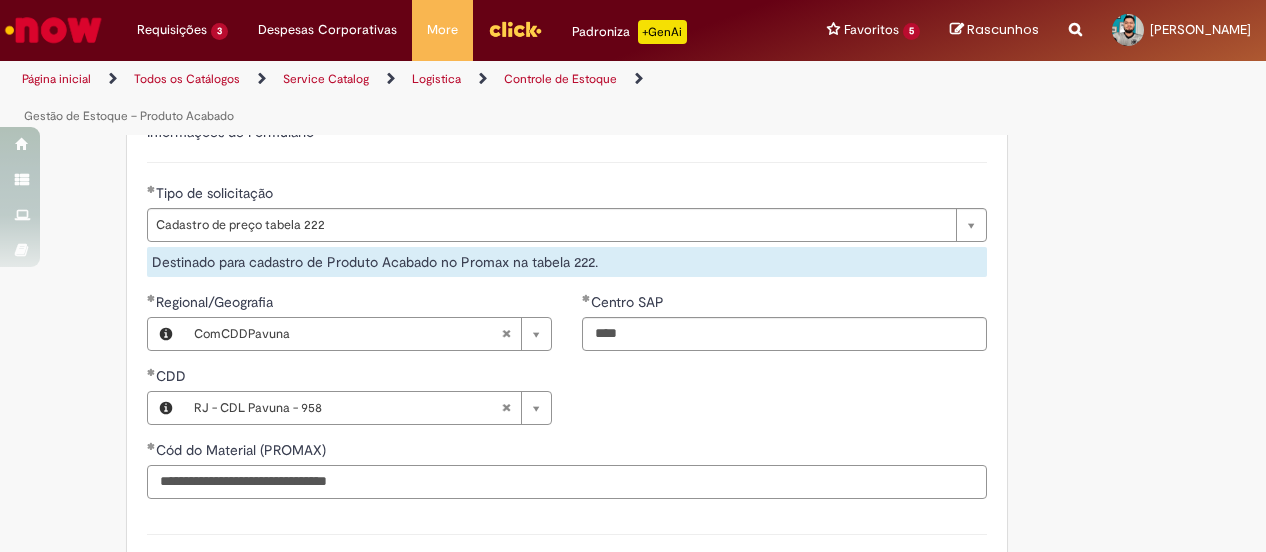 click on "**********" at bounding box center (567, 482) 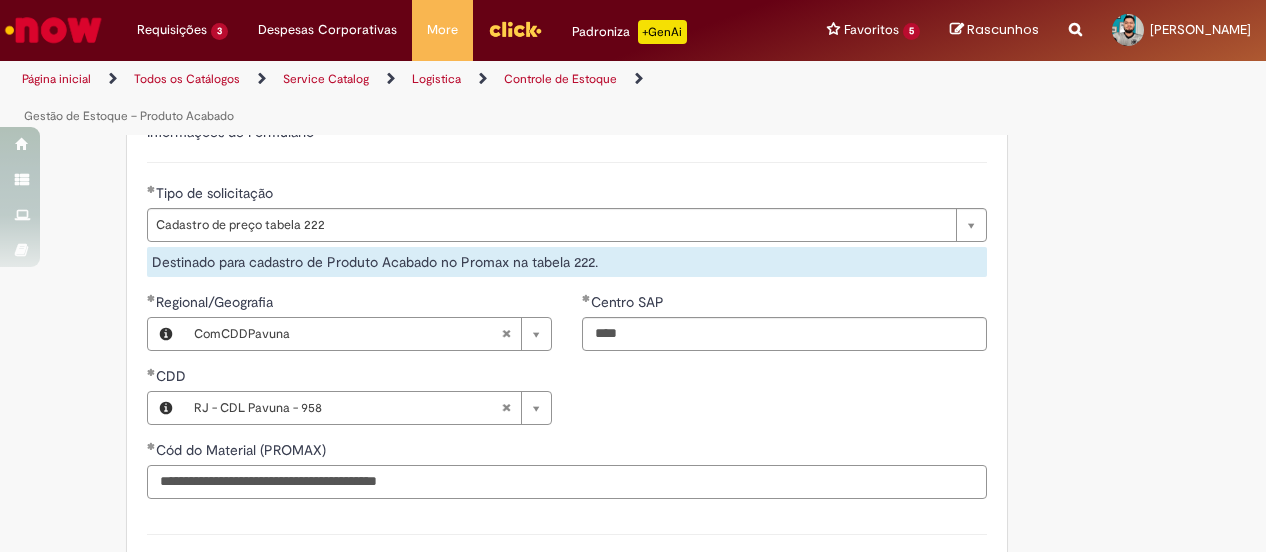 drag, startPoint x: 486, startPoint y: 469, endPoint x: 76, endPoint y: 452, distance: 410.3523 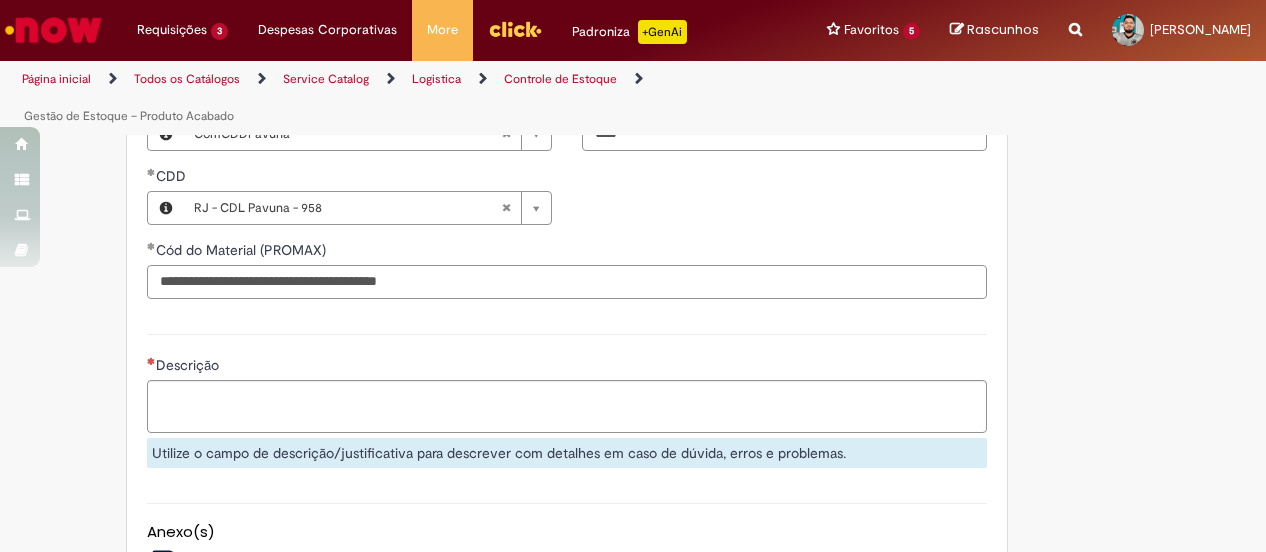 type on "**********" 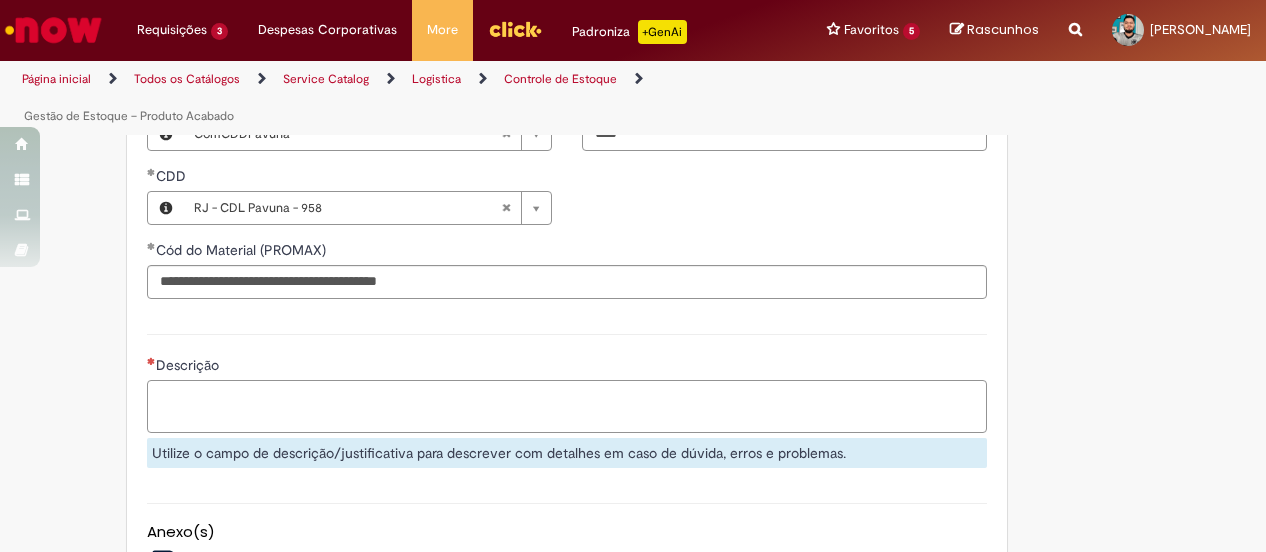 click on "Descrição" at bounding box center (567, 406) 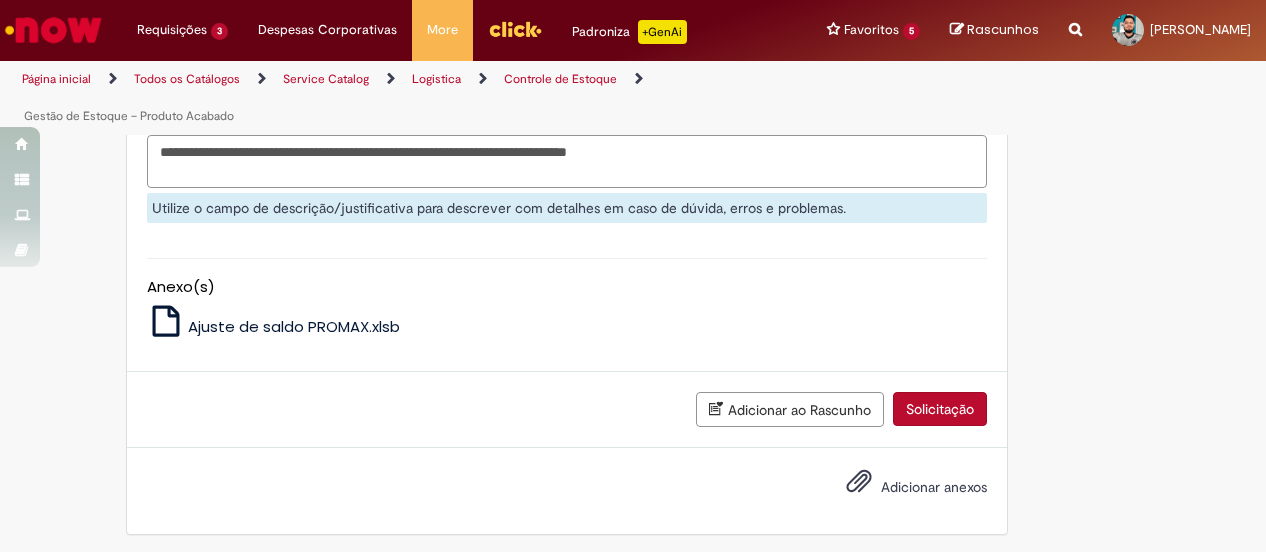 scroll, scrollTop: 945, scrollLeft: 0, axis: vertical 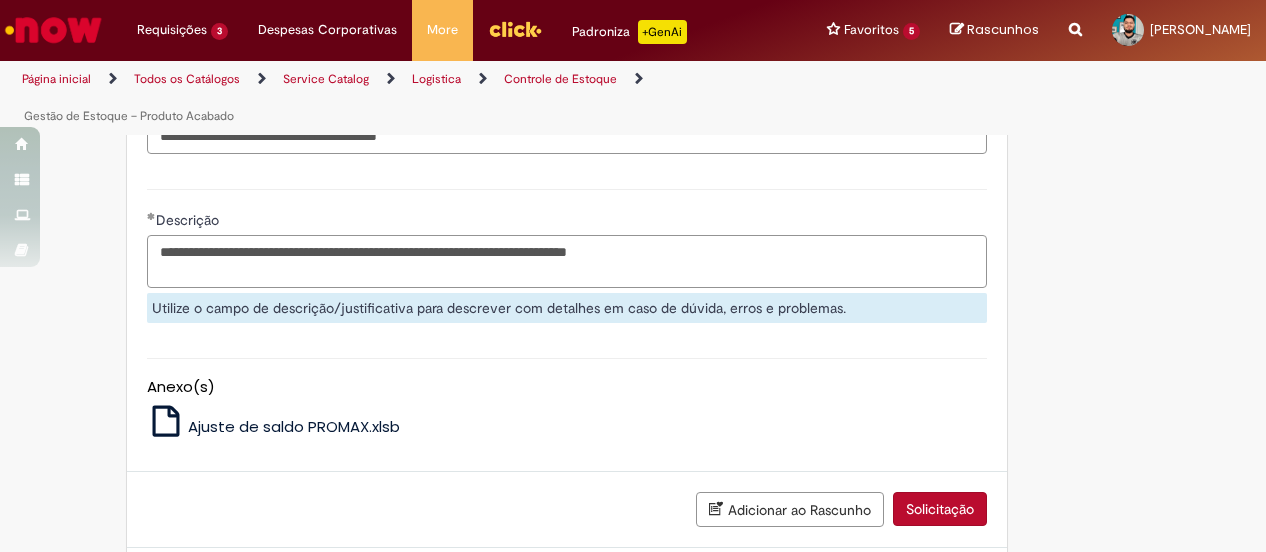 type on "**********" 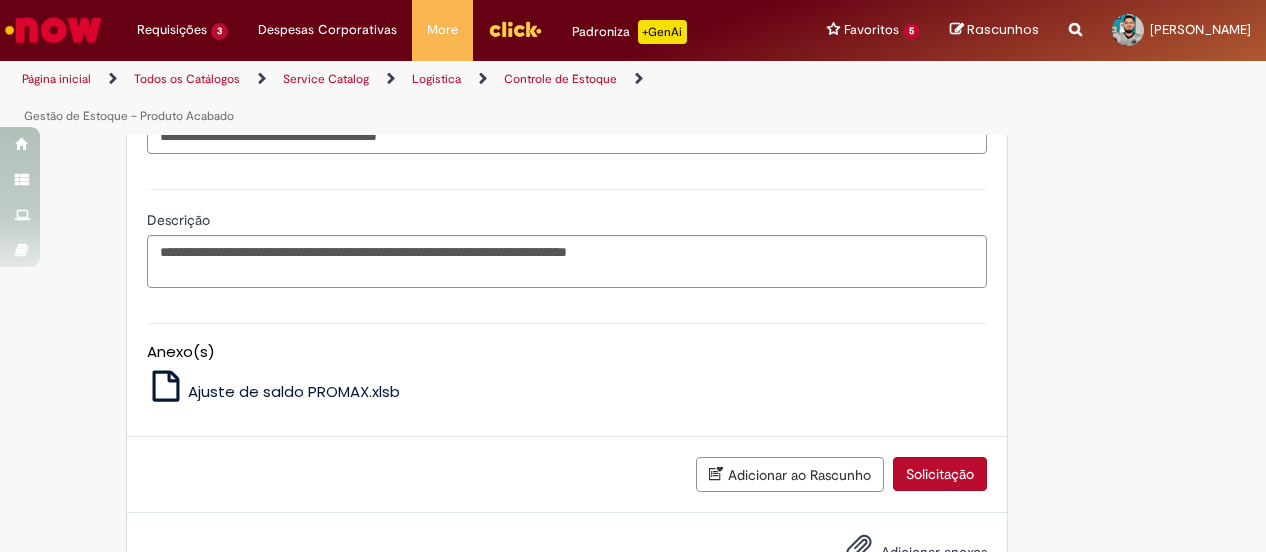 click on "Adicionar ao Rascunho        Solicitação" at bounding box center [567, 475] 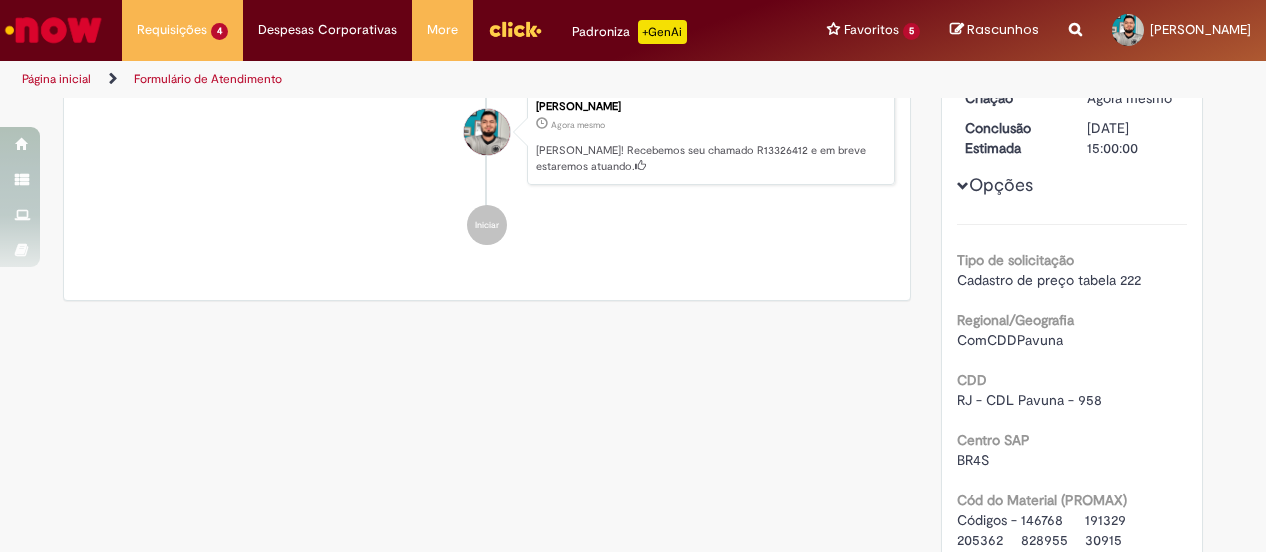 scroll, scrollTop: 0, scrollLeft: 0, axis: both 